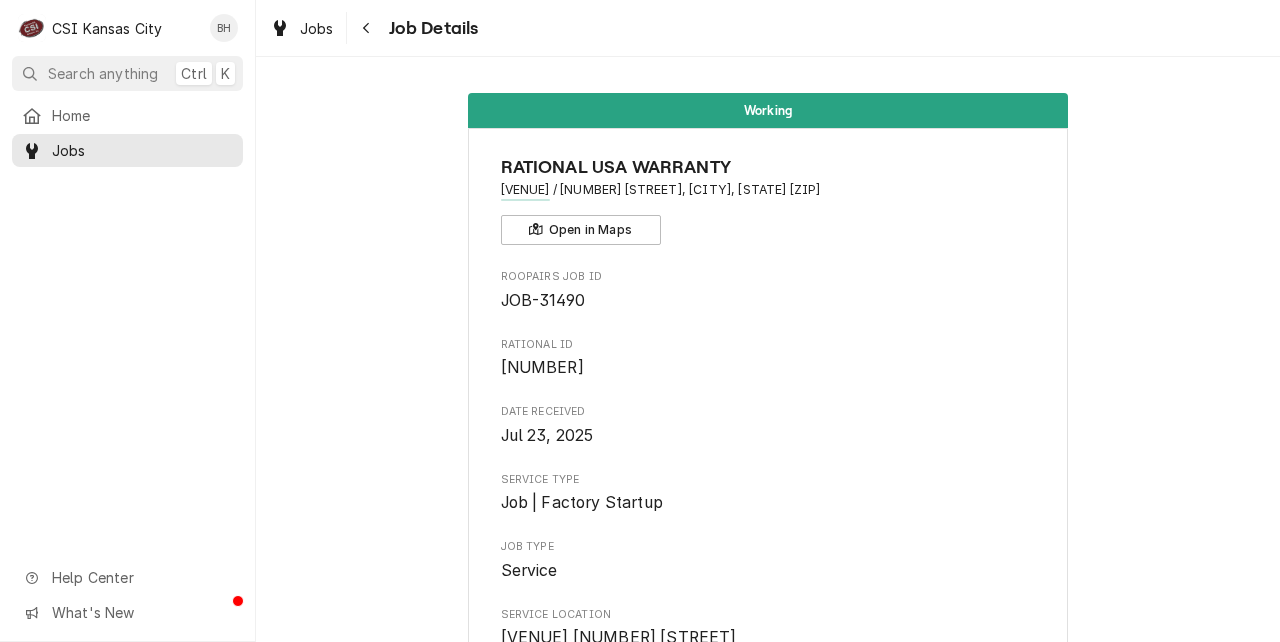 scroll, scrollTop: 0, scrollLeft: 0, axis: both 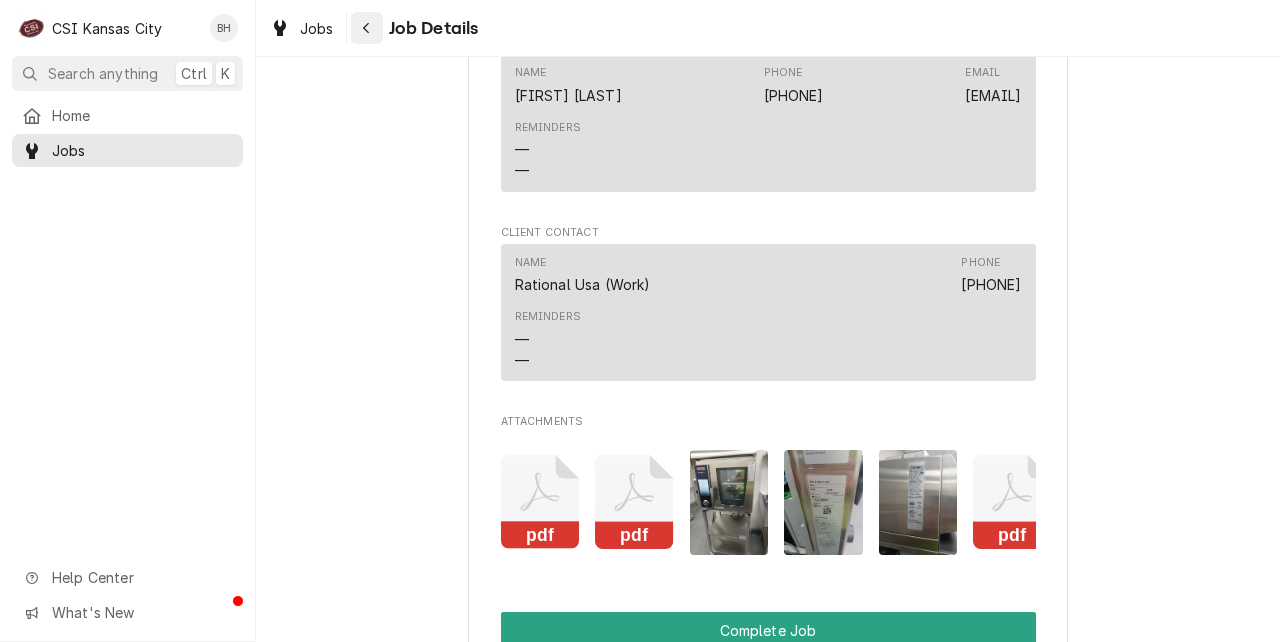 click at bounding box center [367, 28] 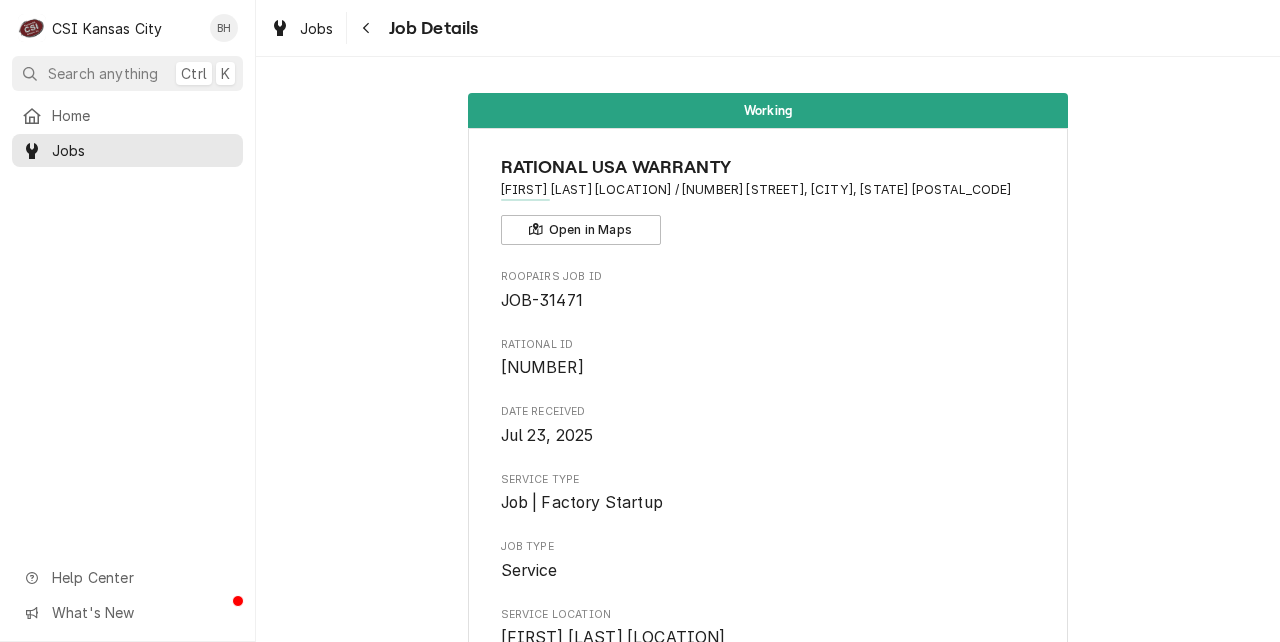 click 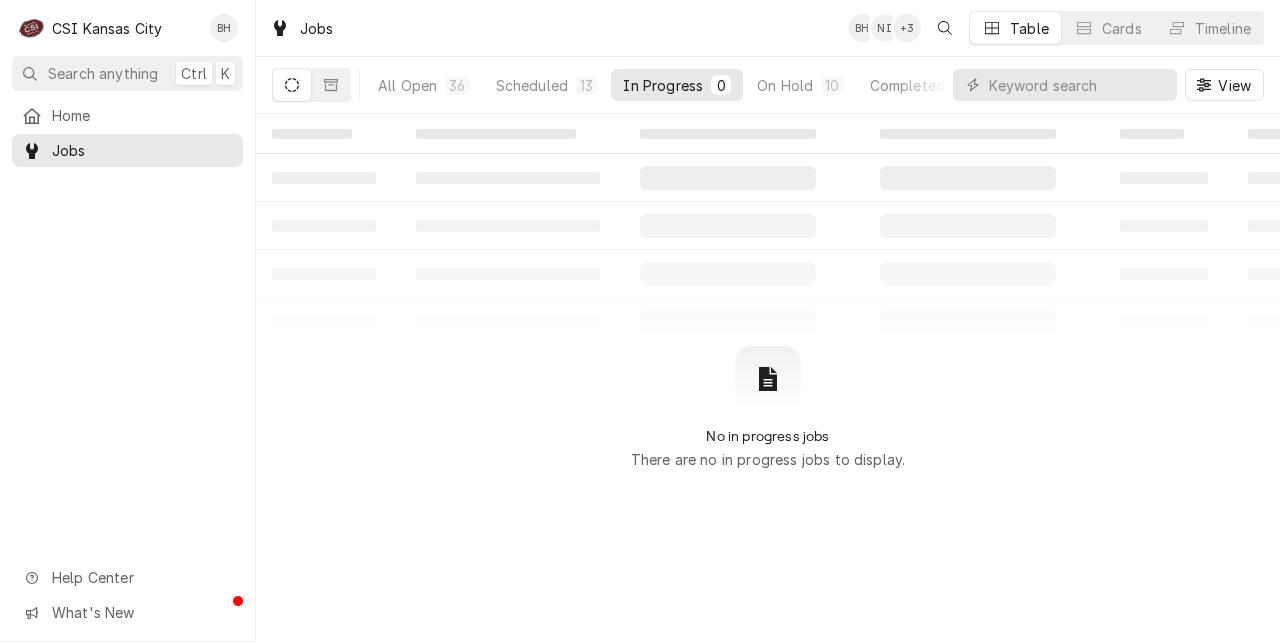 click on "Scheduled" at bounding box center [532, 85] 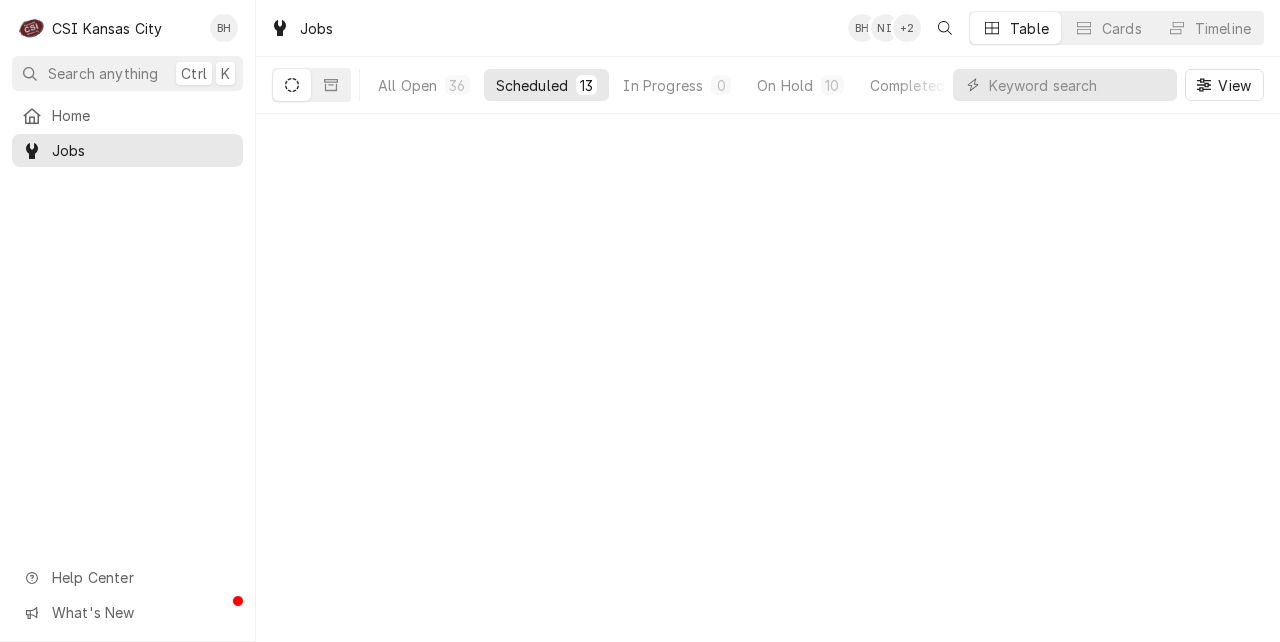 scroll, scrollTop: 0, scrollLeft: 0, axis: both 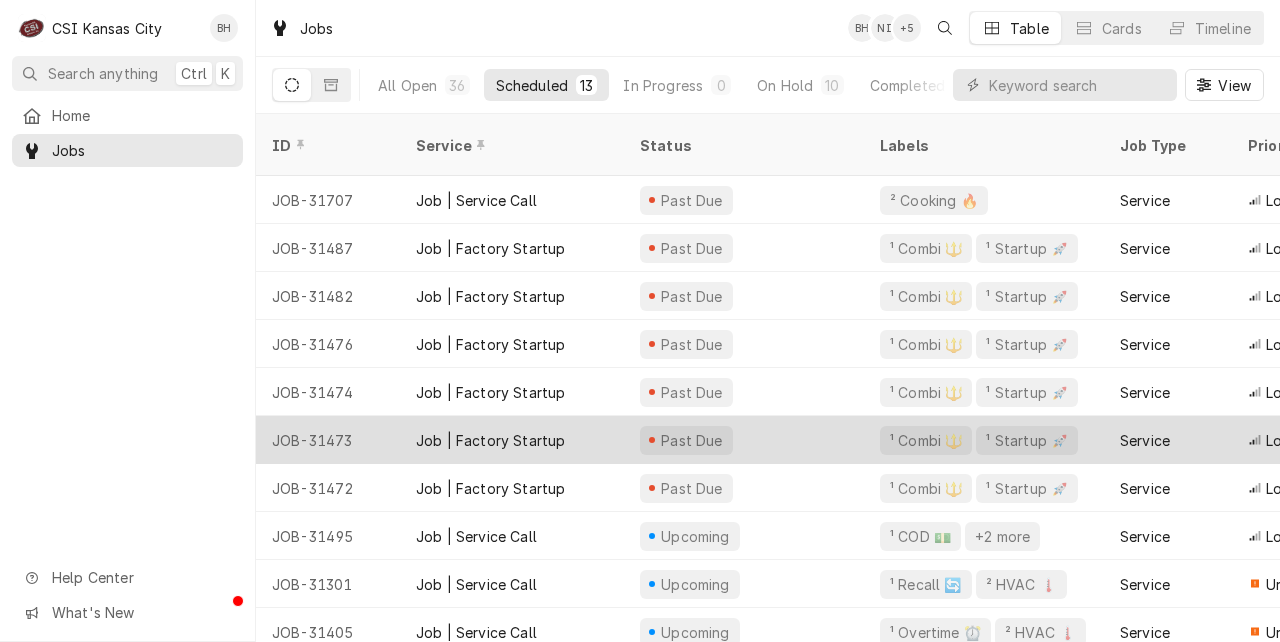 click on "Job | Factory Startup" at bounding box center (490, 440) 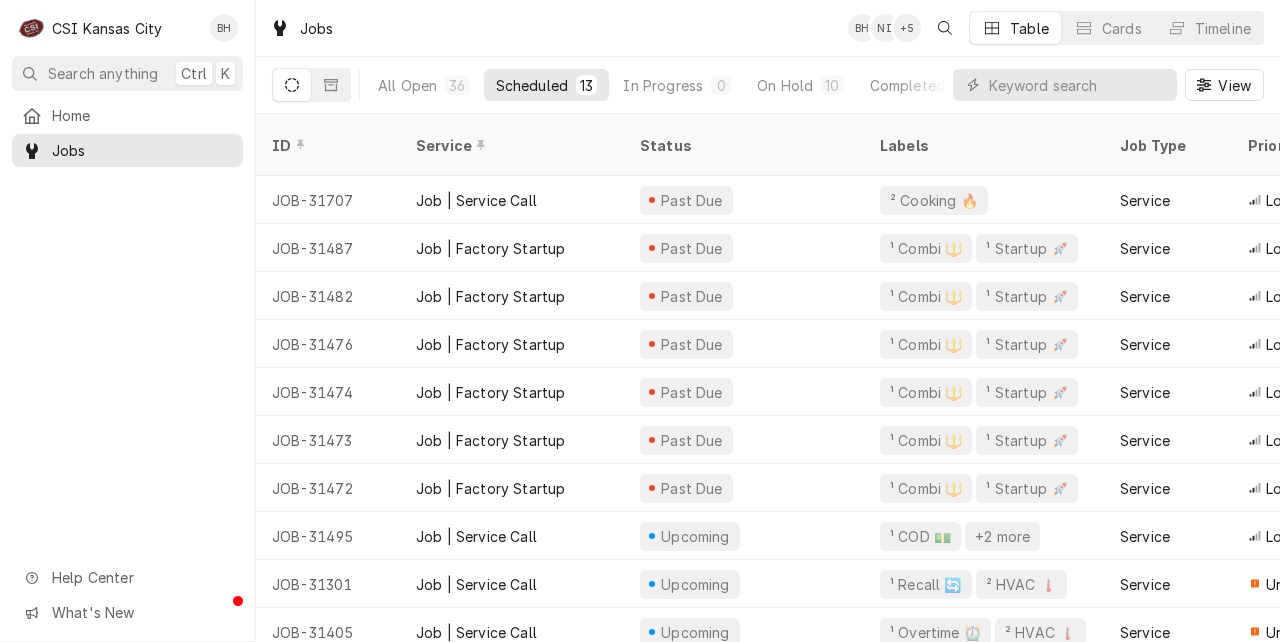 scroll, scrollTop: 0, scrollLeft: 0, axis: both 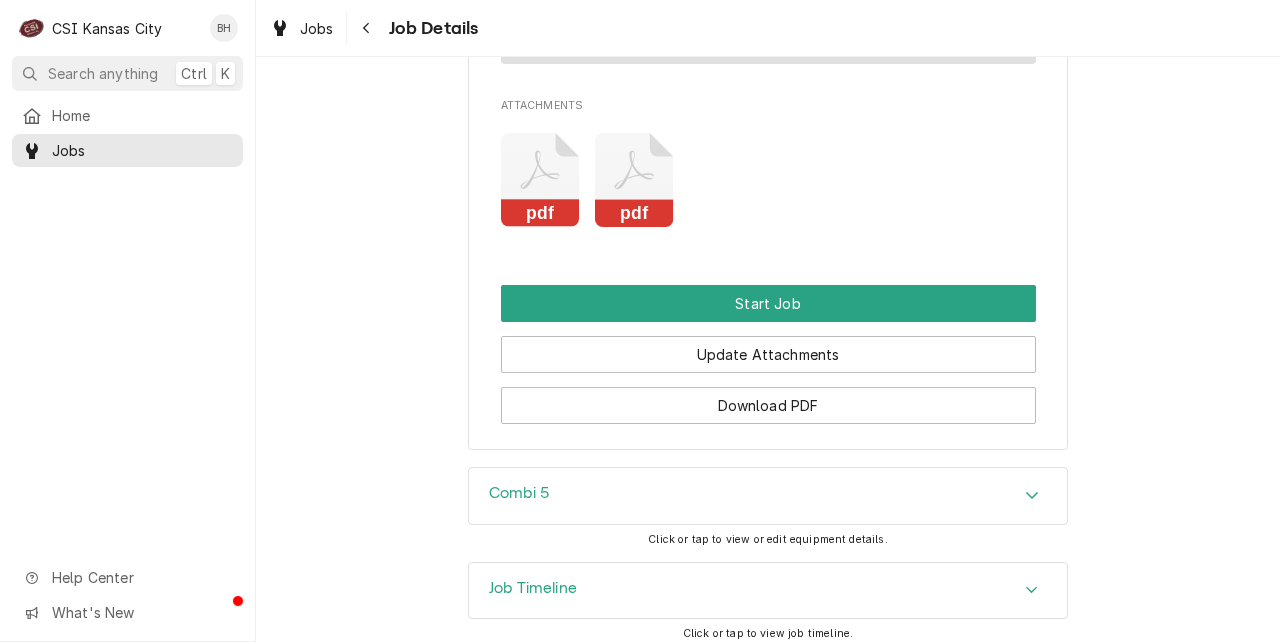 click on "Combi 5" at bounding box center (768, 496) 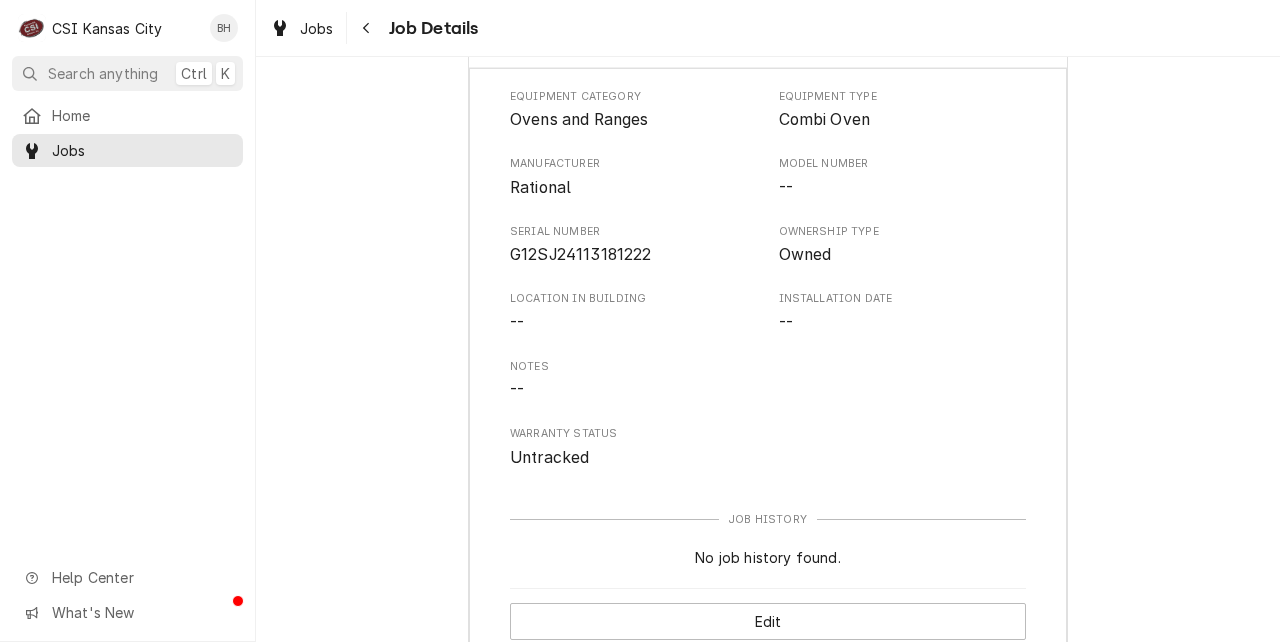scroll, scrollTop: 2914, scrollLeft: 0, axis: vertical 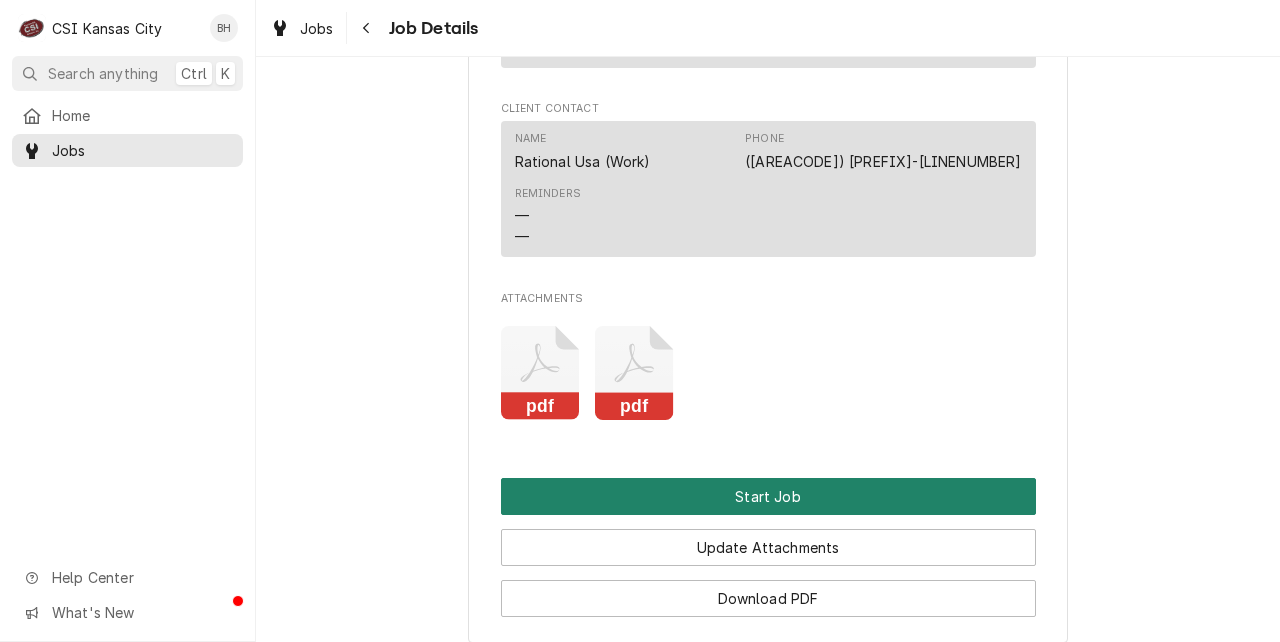 click on "Start Job" at bounding box center [768, 496] 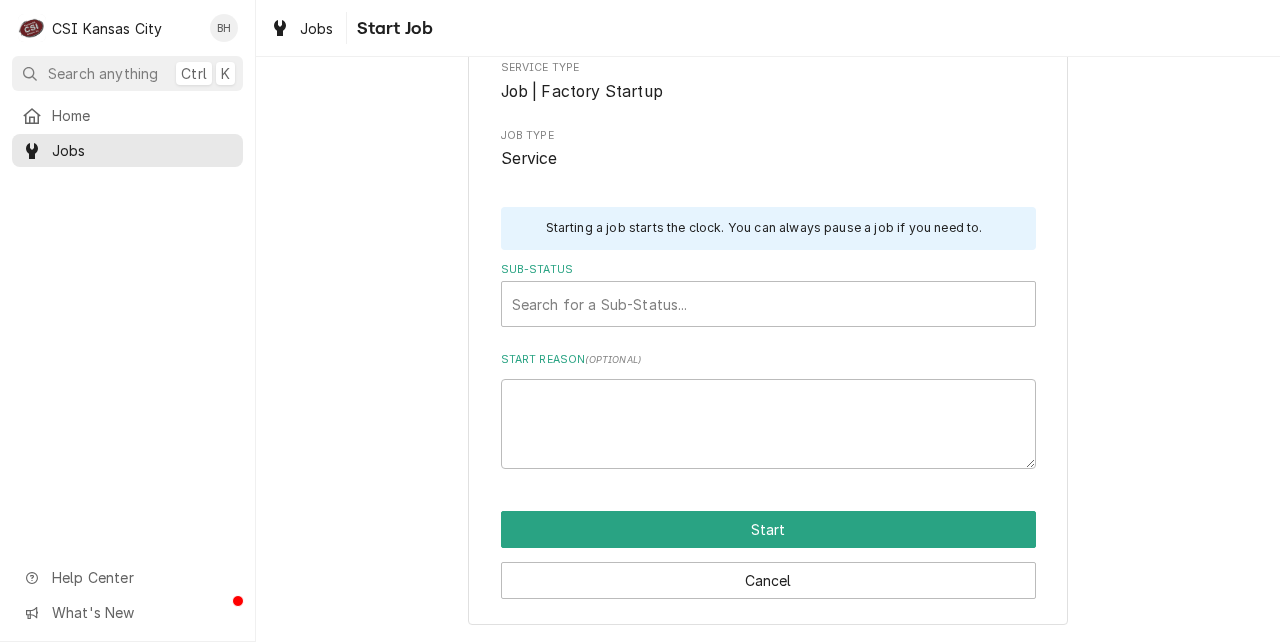 scroll, scrollTop: 0, scrollLeft: 0, axis: both 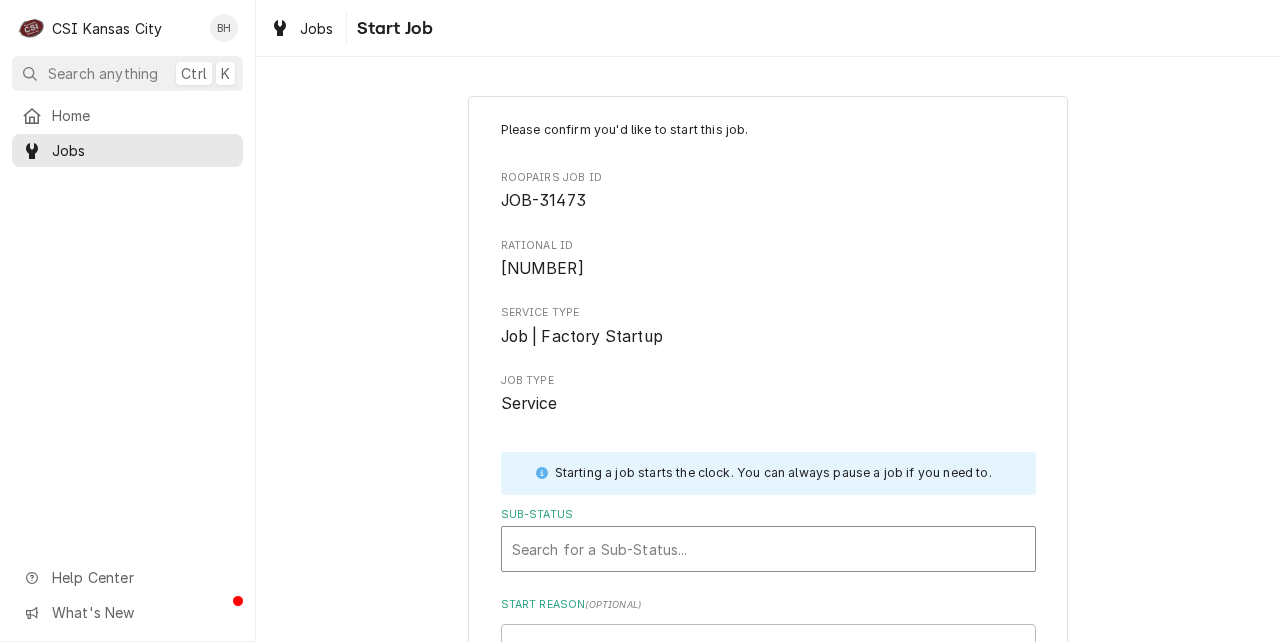 click at bounding box center (768, 549) 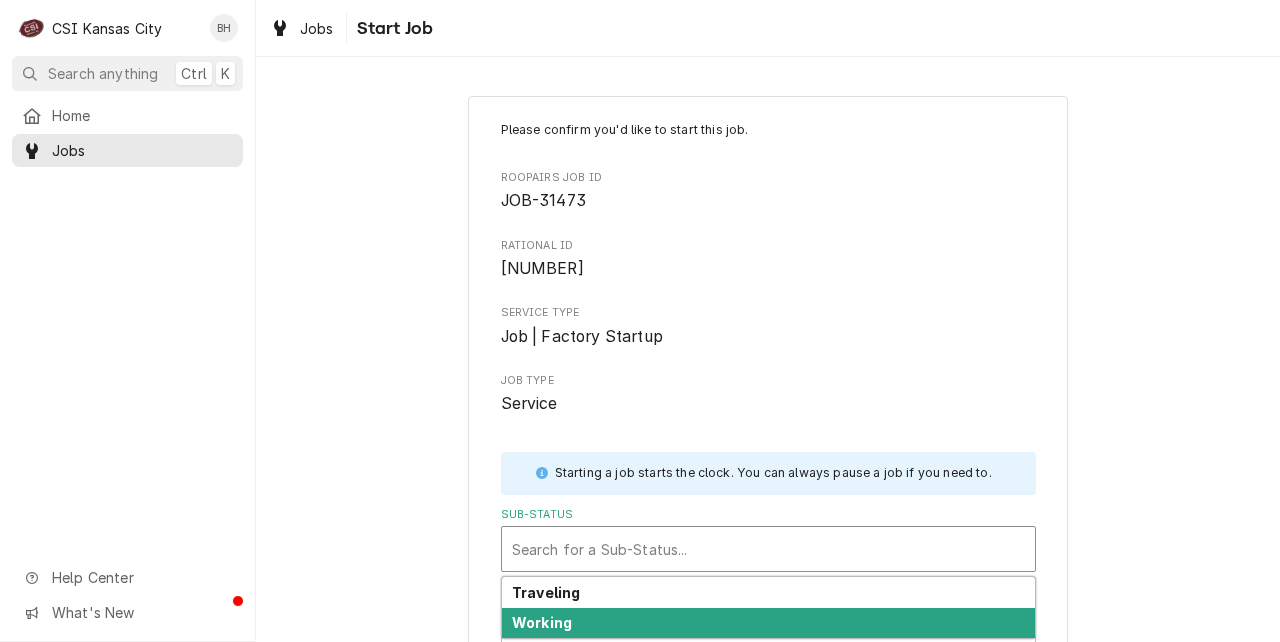 click on "Working" at bounding box center (542, 622) 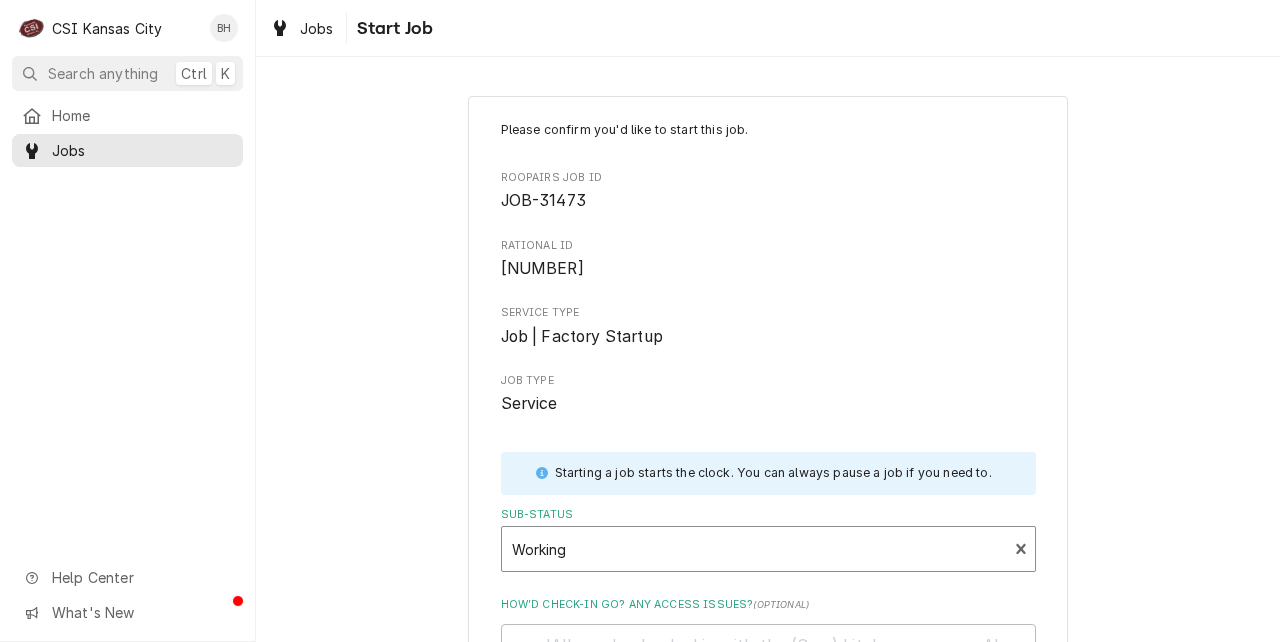 scroll, scrollTop: 288, scrollLeft: 0, axis: vertical 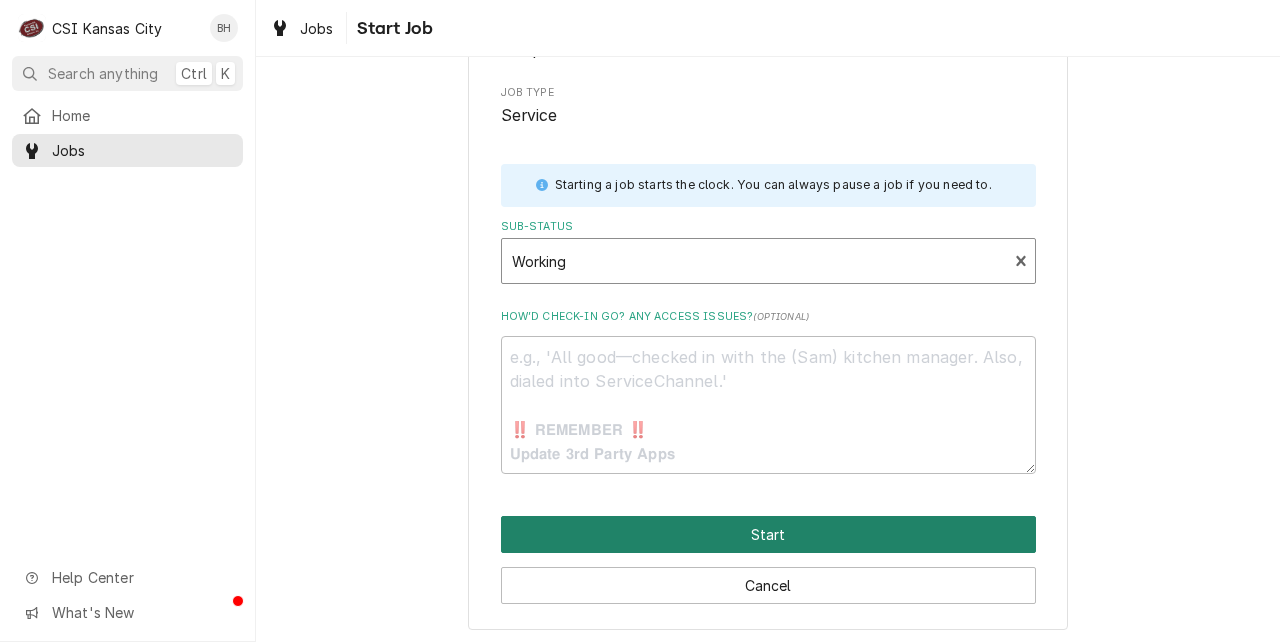 click on "Start" at bounding box center (768, 534) 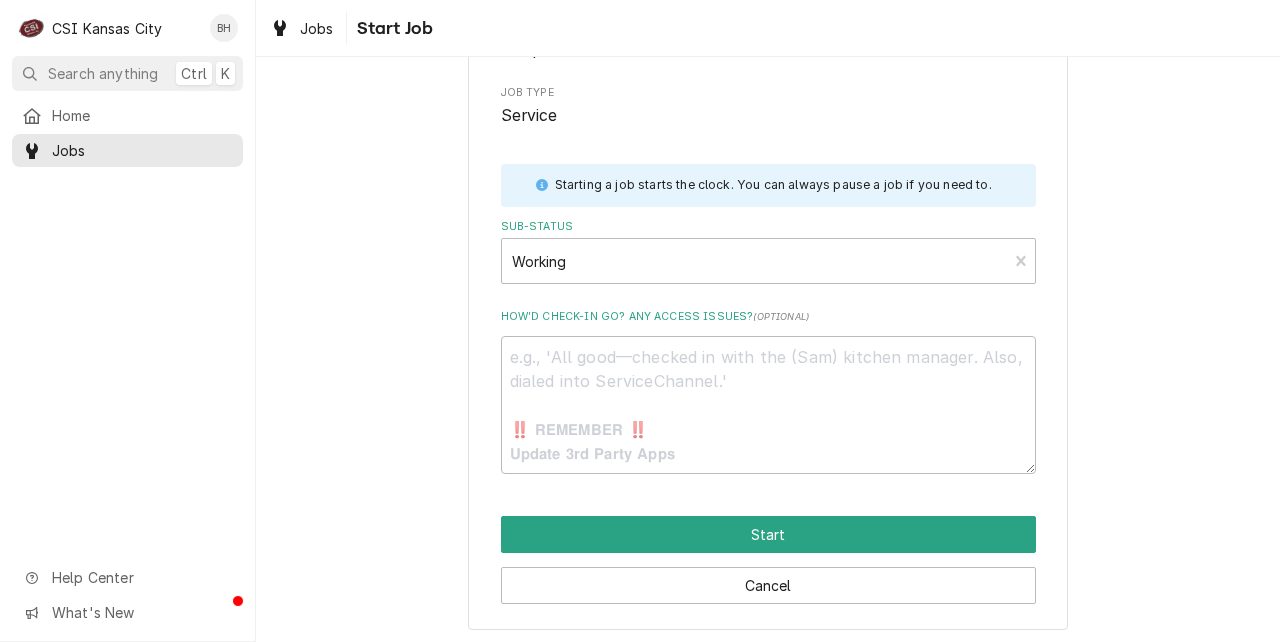 type on "x" 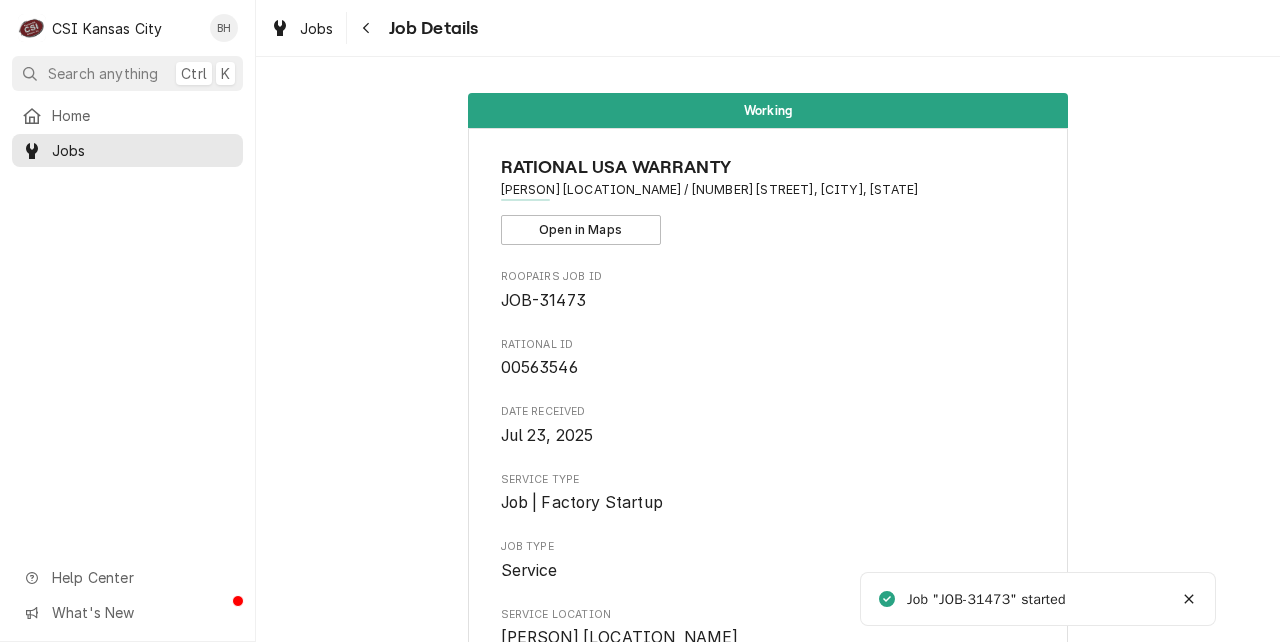 scroll, scrollTop: 0, scrollLeft: 0, axis: both 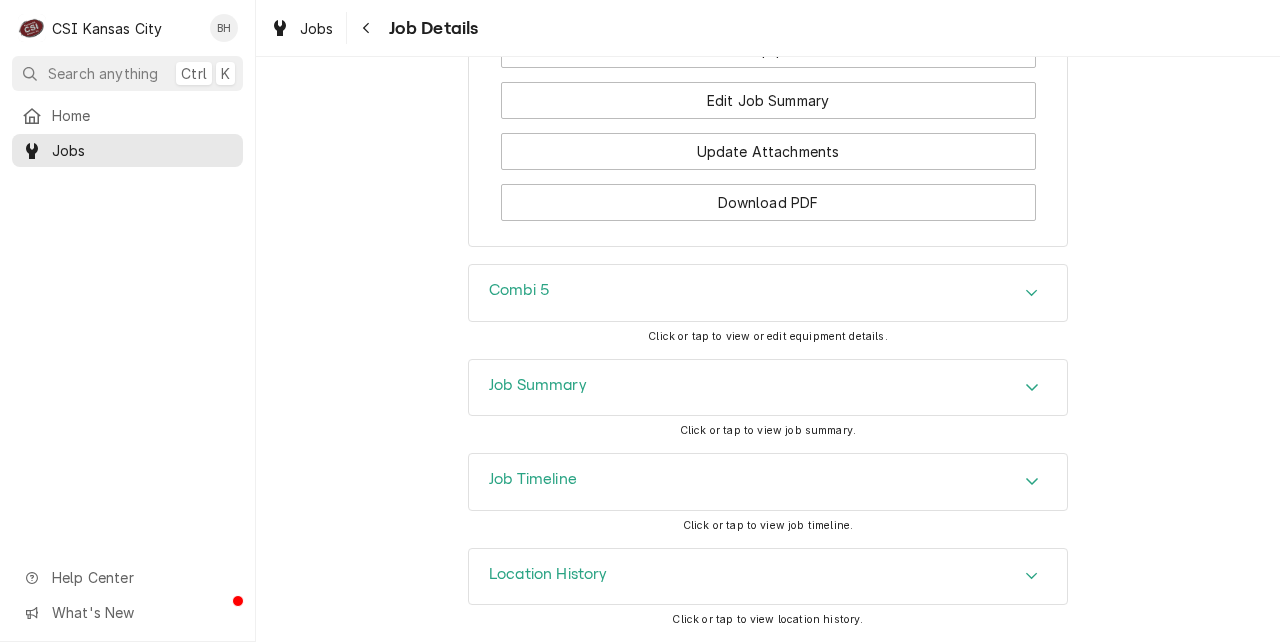 click on "Combi 5" at bounding box center (768, 293) 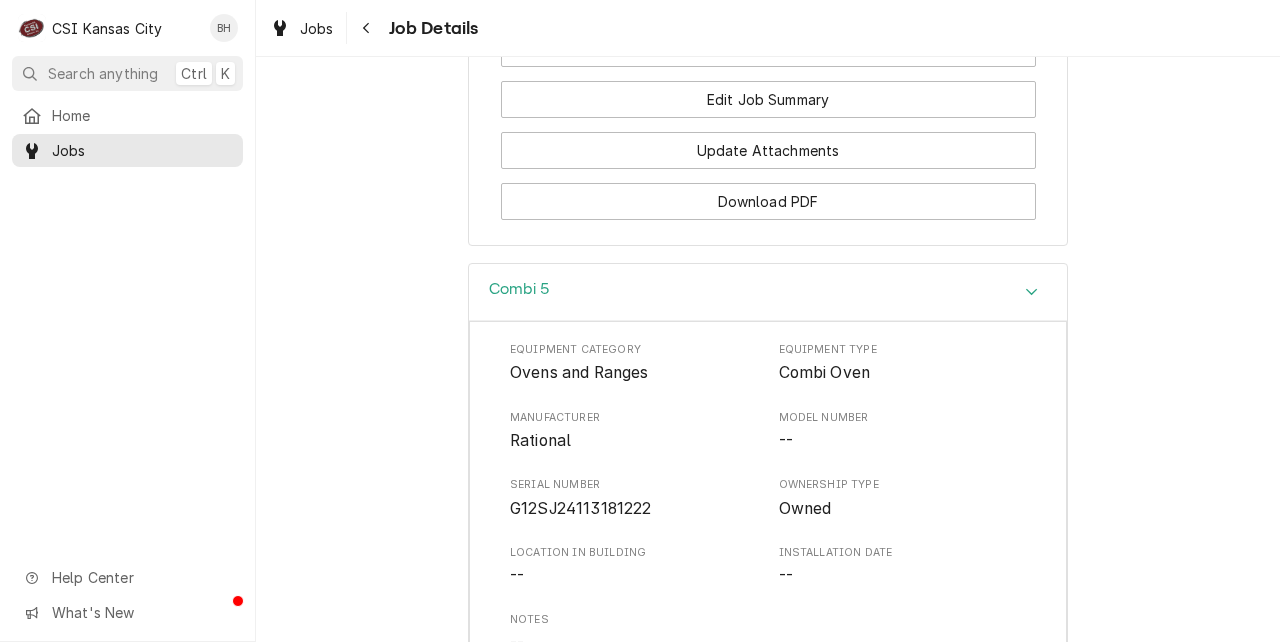 scroll, scrollTop: 2247, scrollLeft: 0, axis: vertical 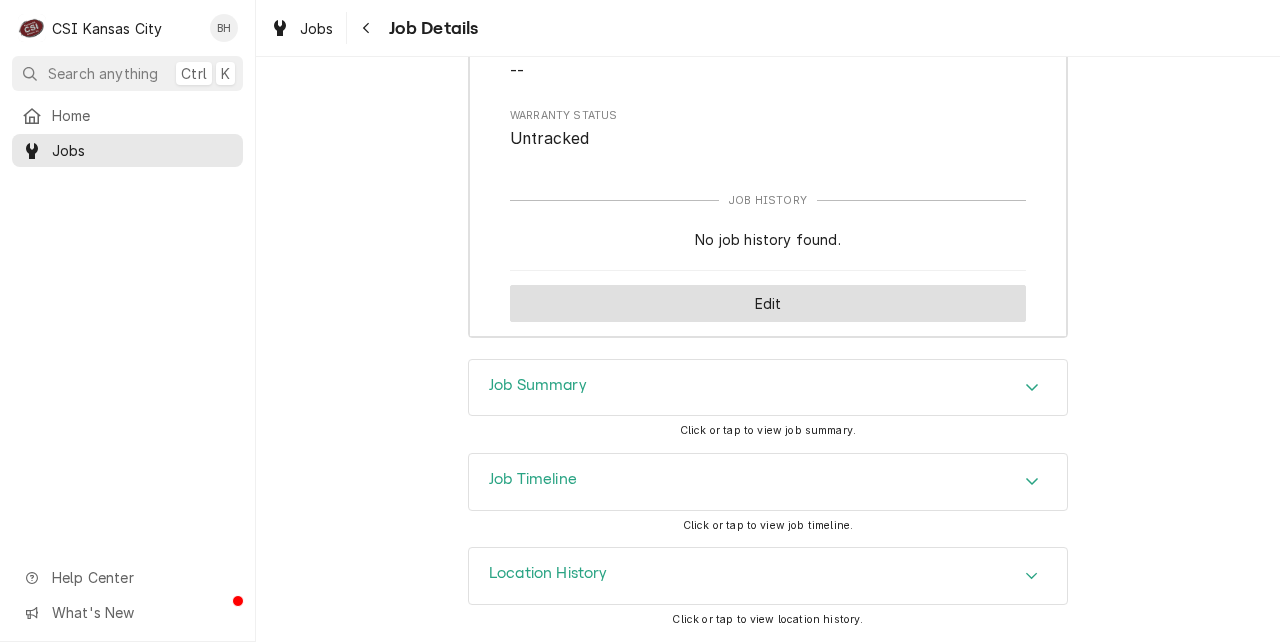 click on "Edit" at bounding box center [768, 303] 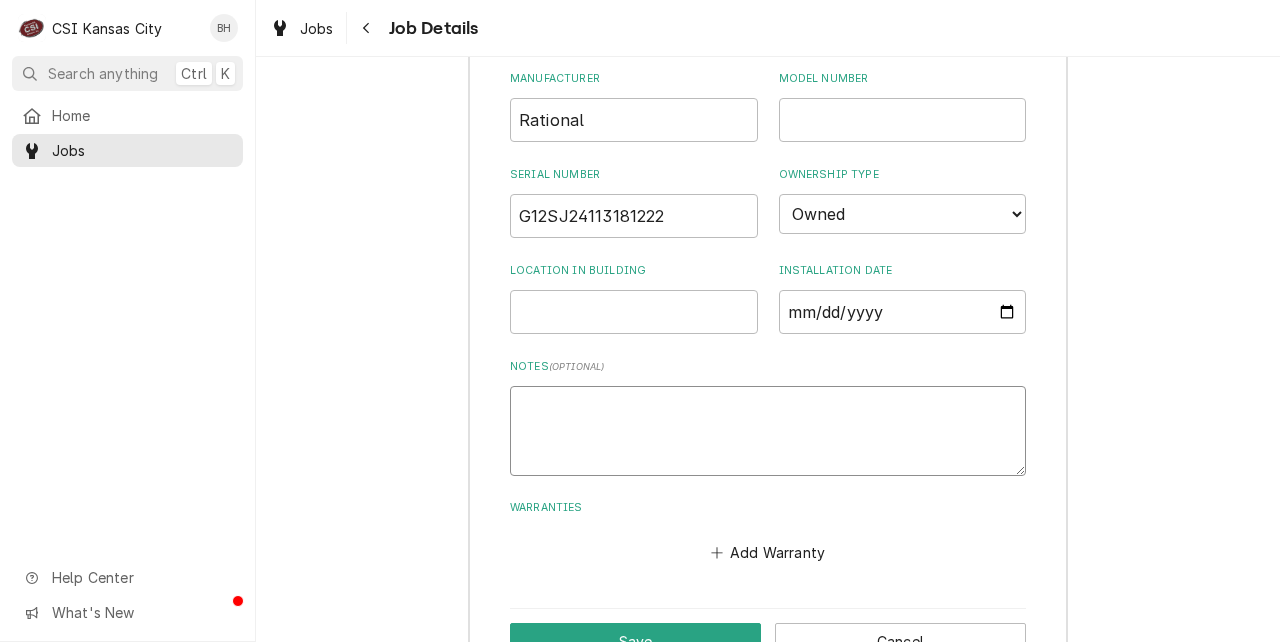 click on "Notes  ( optional )" at bounding box center [768, 431] 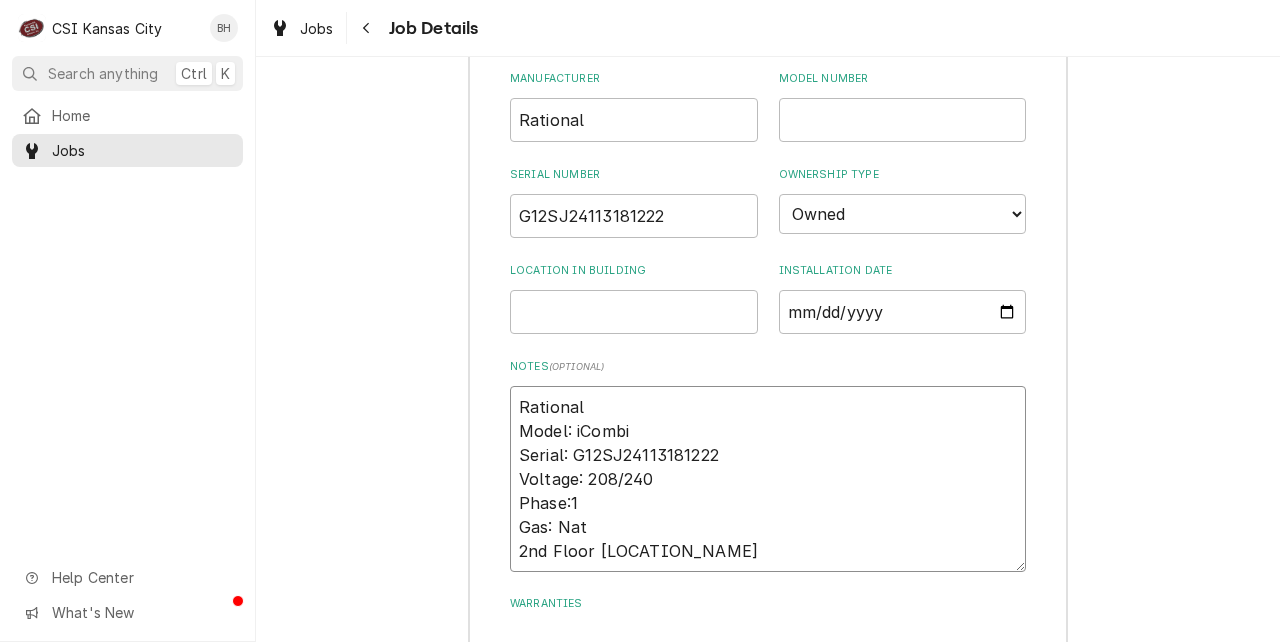 type on "x" 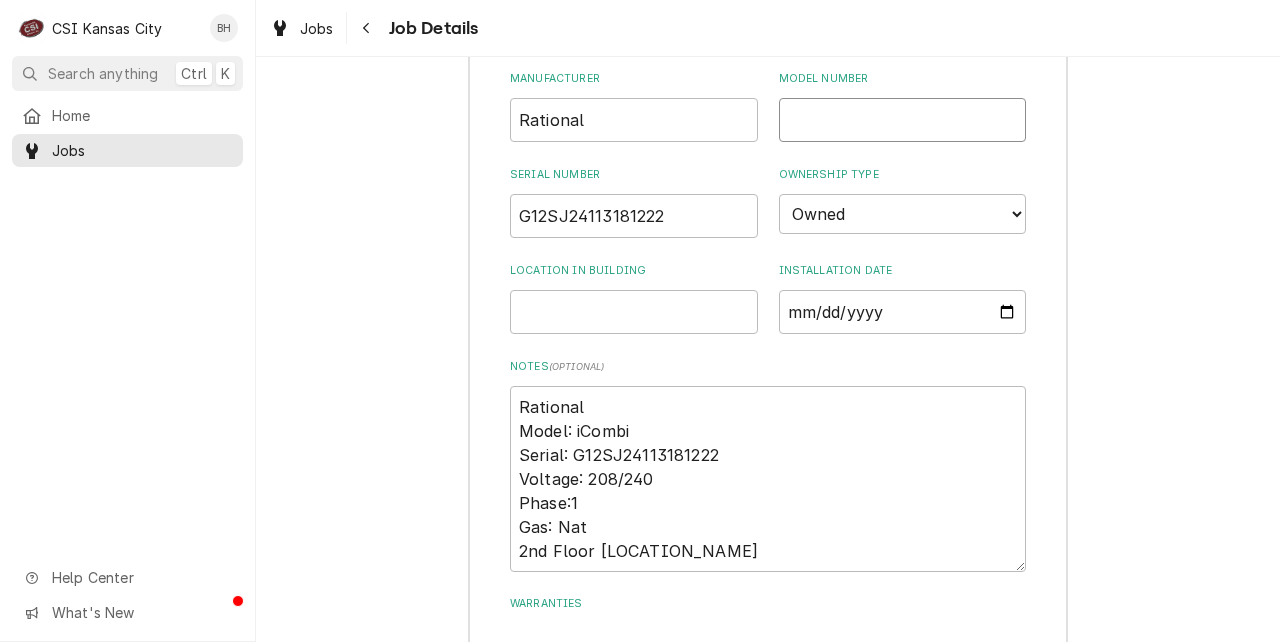 click on "Model Number" at bounding box center (903, 120) 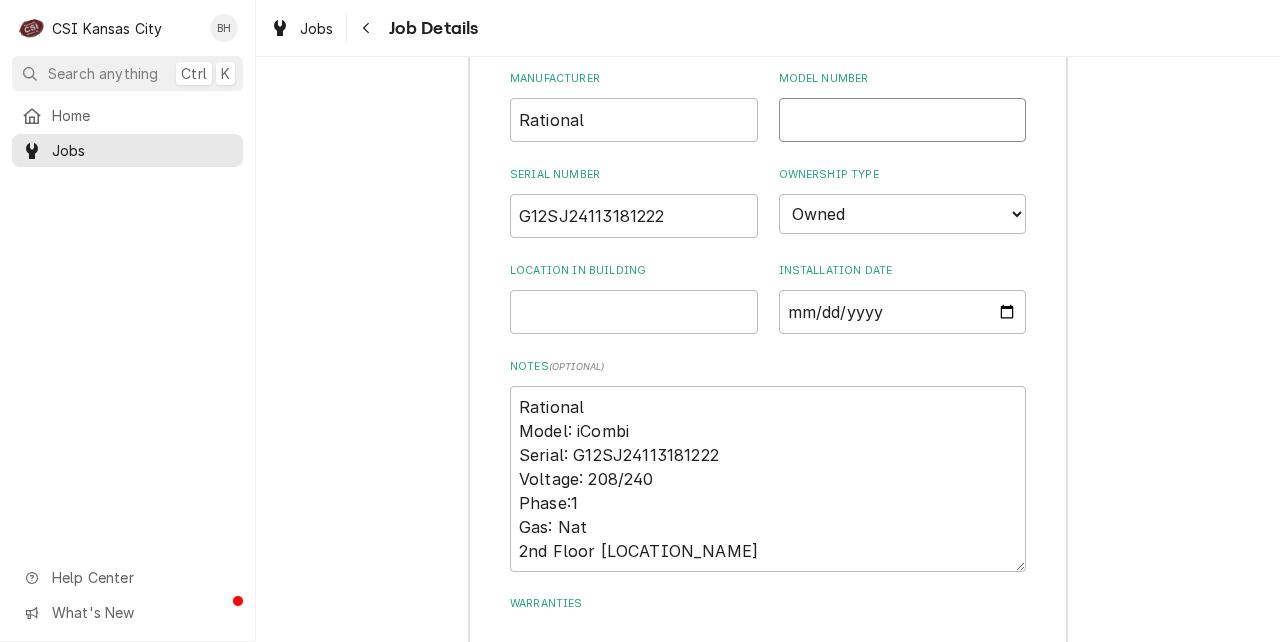 paste on "iCombi" 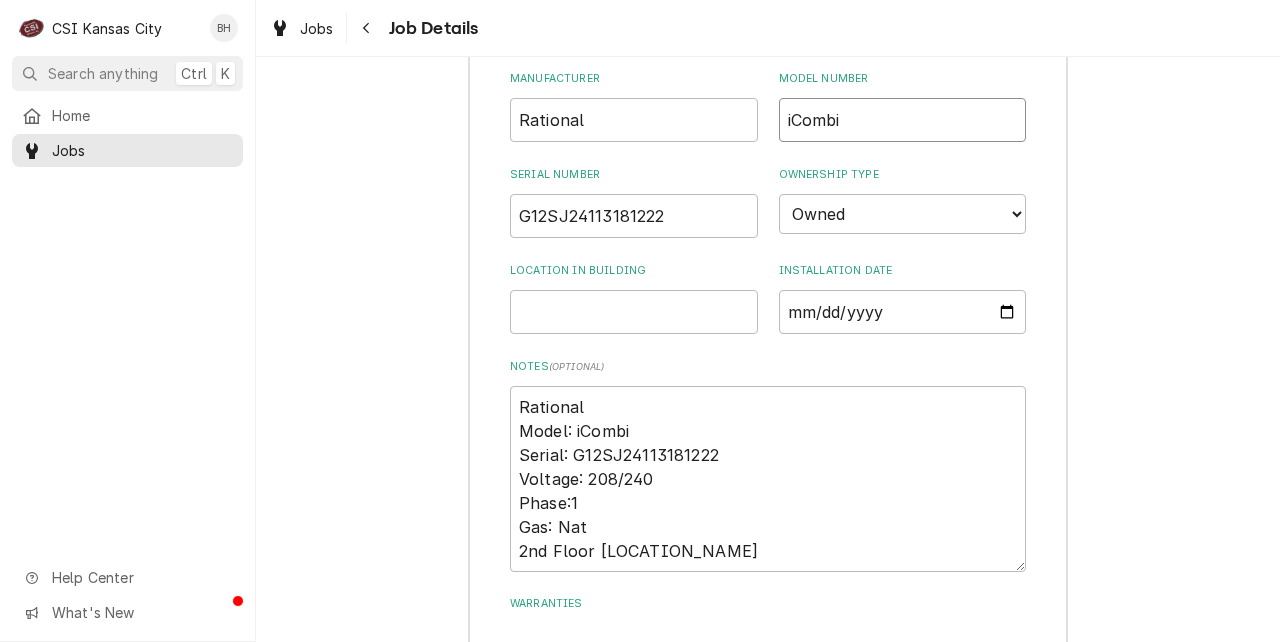 type on "x" 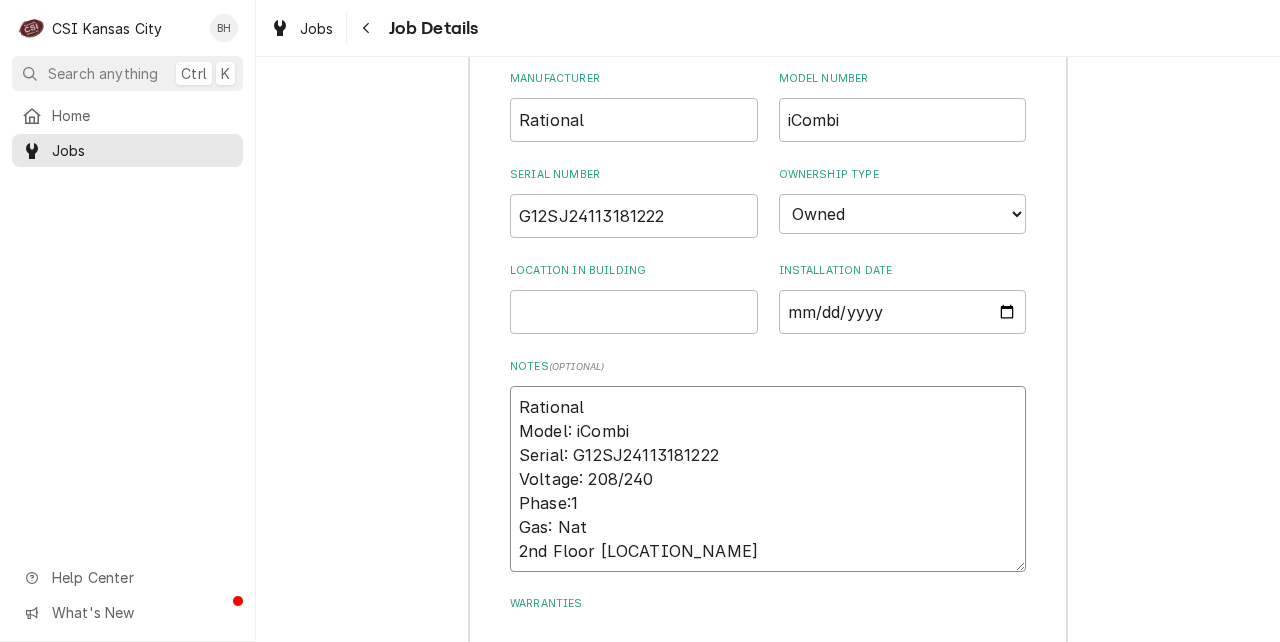click on "Rational
Model: iCombi
Serial: G12SJ24113181222
Voltage: 208/240
Phase:1
Gas: Nat
2nd Floor [LOCATION_NAME]" at bounding box center [768, 479] 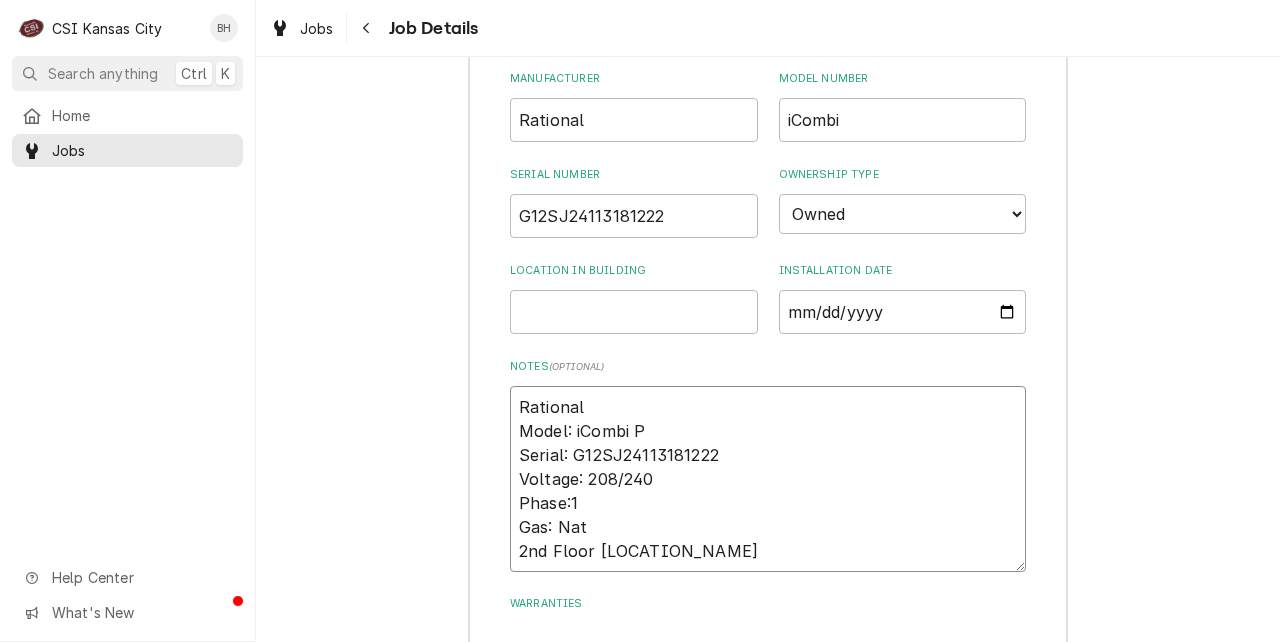 type on "x" 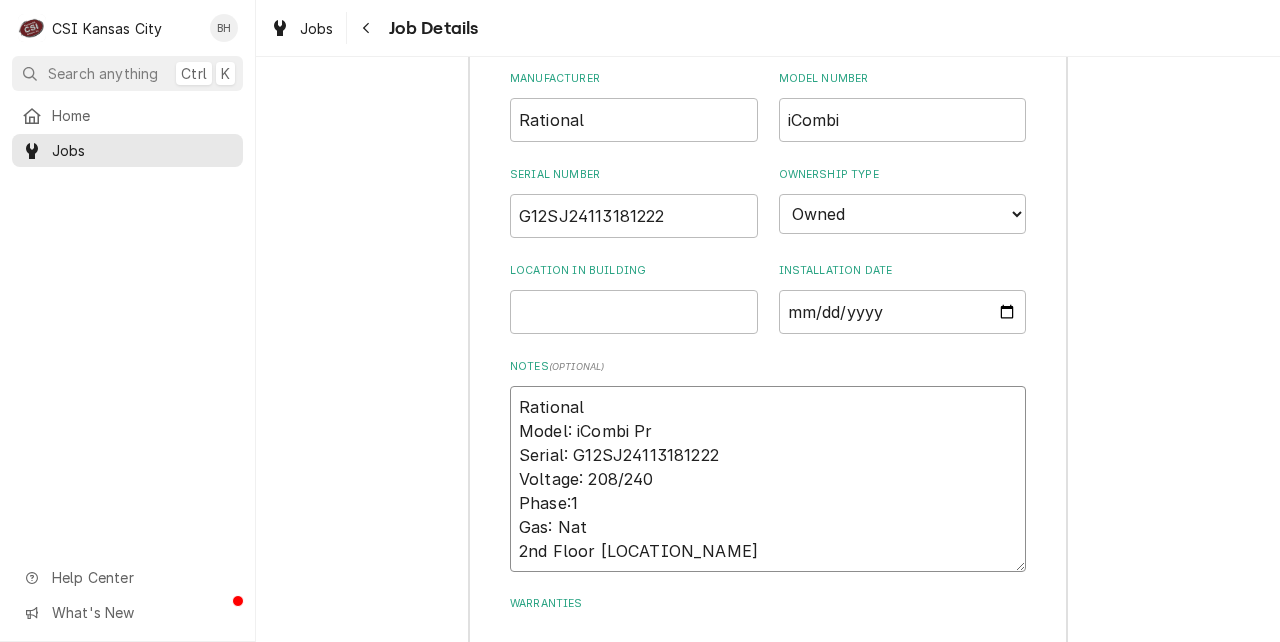 type on "x" 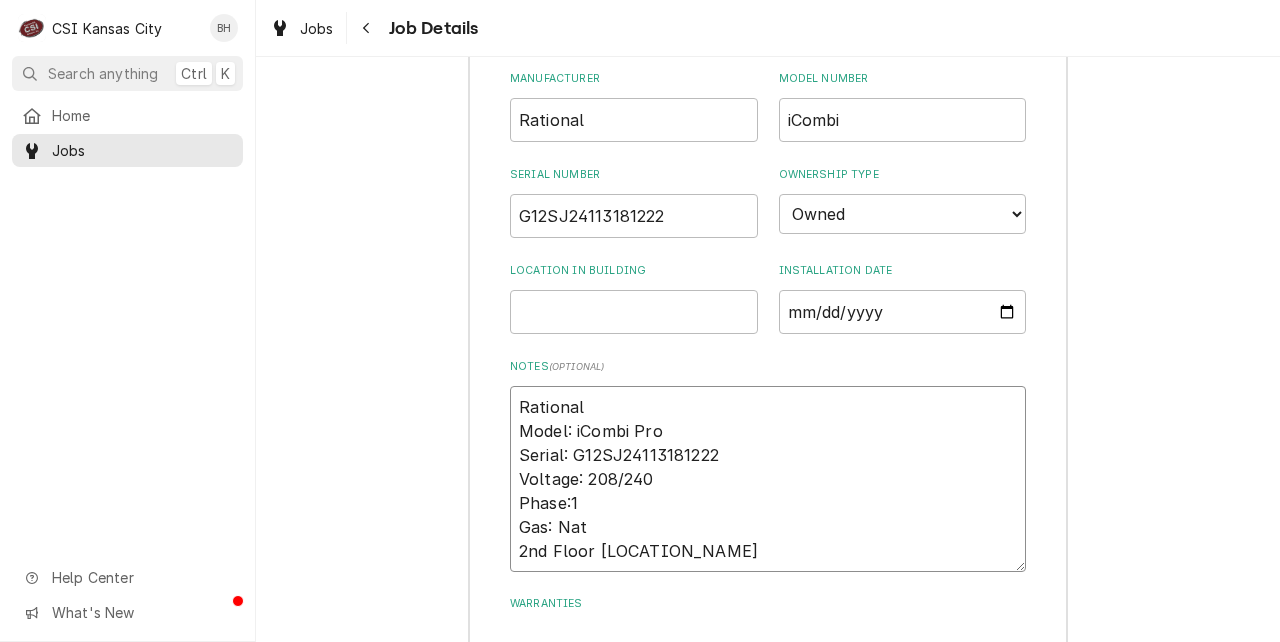 type on "x" 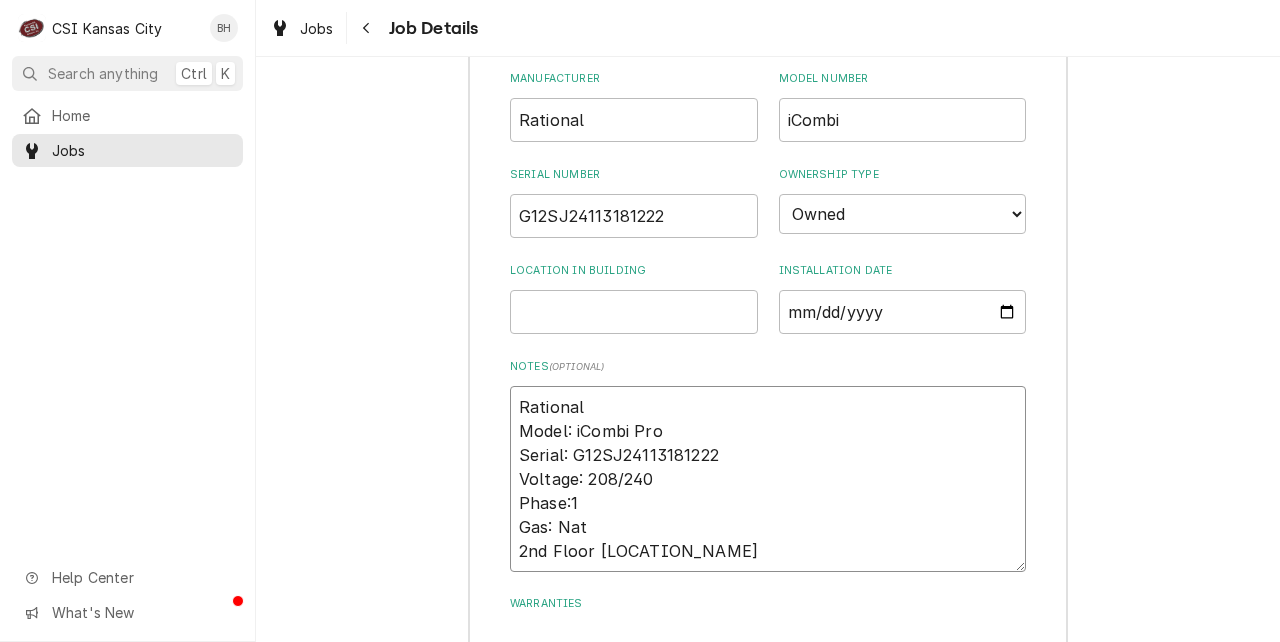 type on "Rational
Model: iCombi Pro
Serial: G12SJ24113181222
Voltage: 208/240
Phase:1
Gas: Nat
2nd Floor [LOCATION_NAME]" 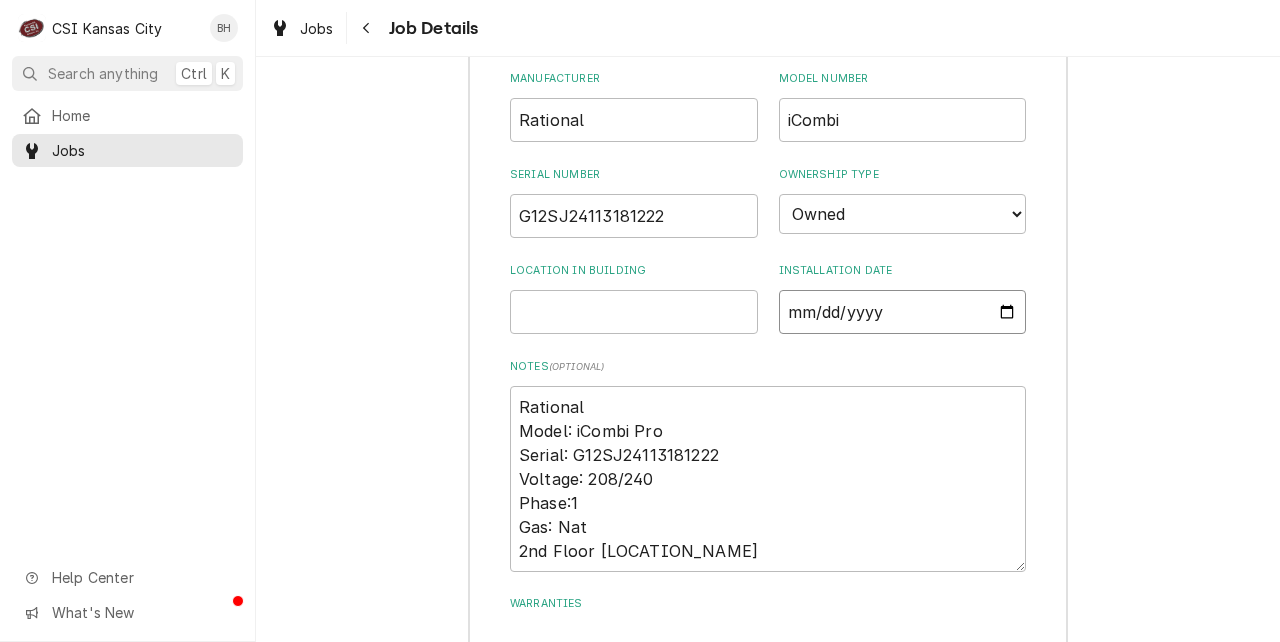 click on "Installation Date" at bounding box center [903, 312] 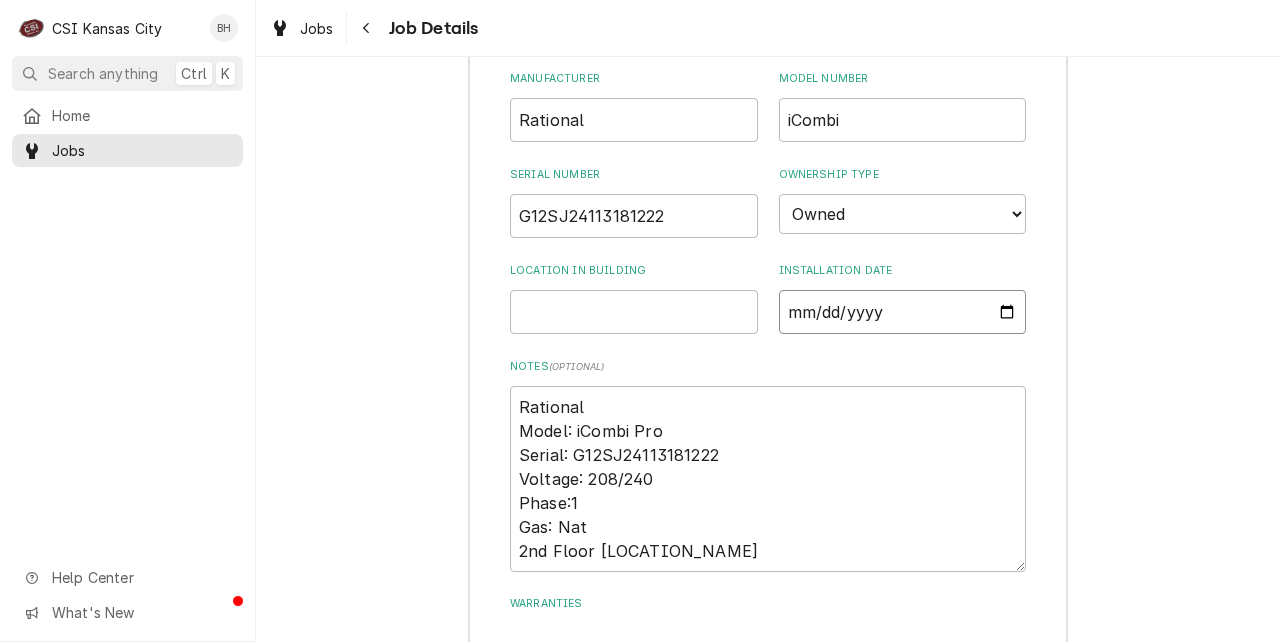 type on "2025-08-06" 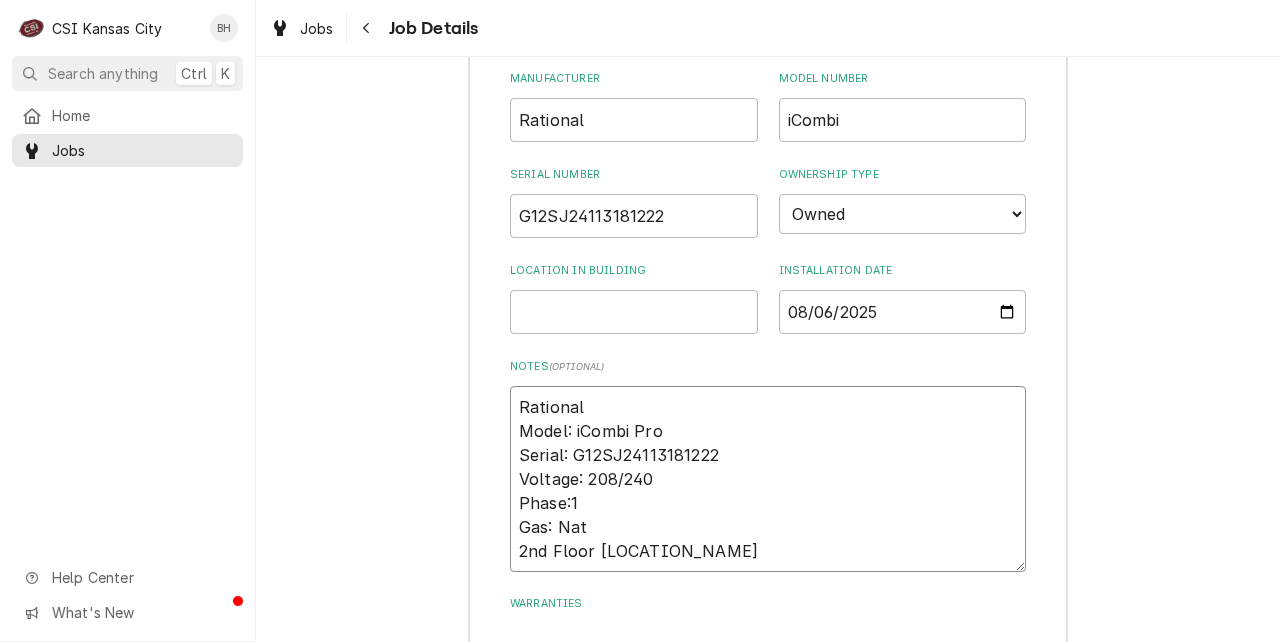 drag, startPoint x: 519, startPoint y: 558, endPoint x: 720, endPoint y: 553, distance: 201.06218 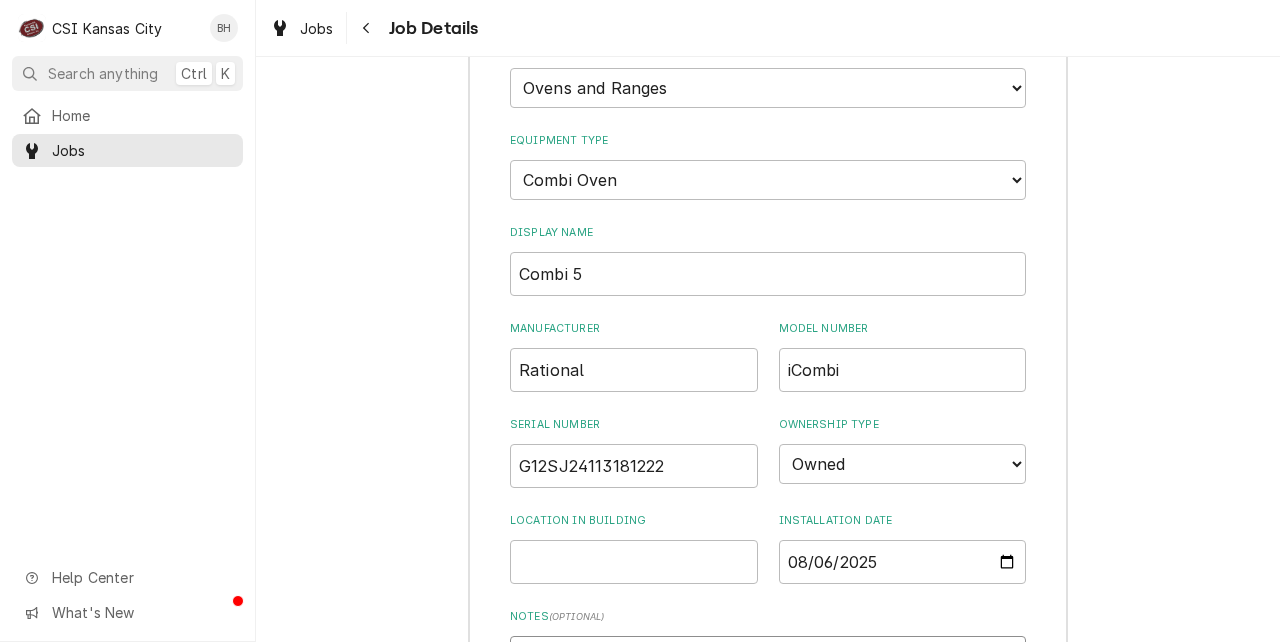 scroll, scrollTop: 3242, scrollLeft: 0, axis: vertical 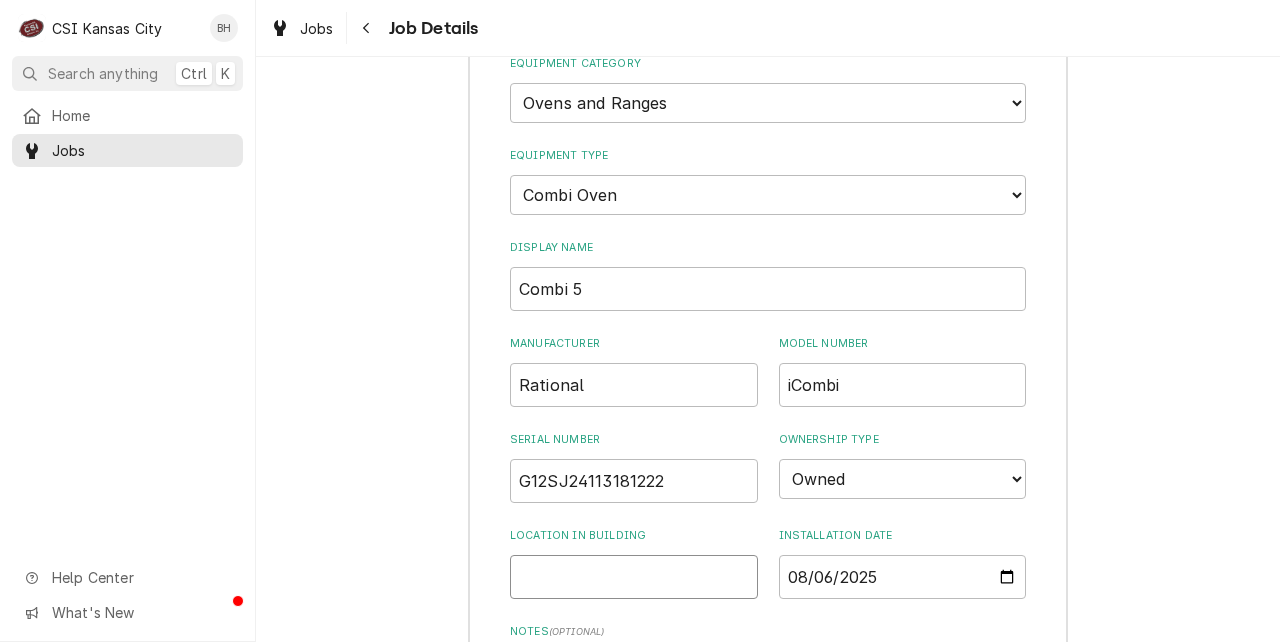 click on "Location in Building" at bounding box center [634, 577] 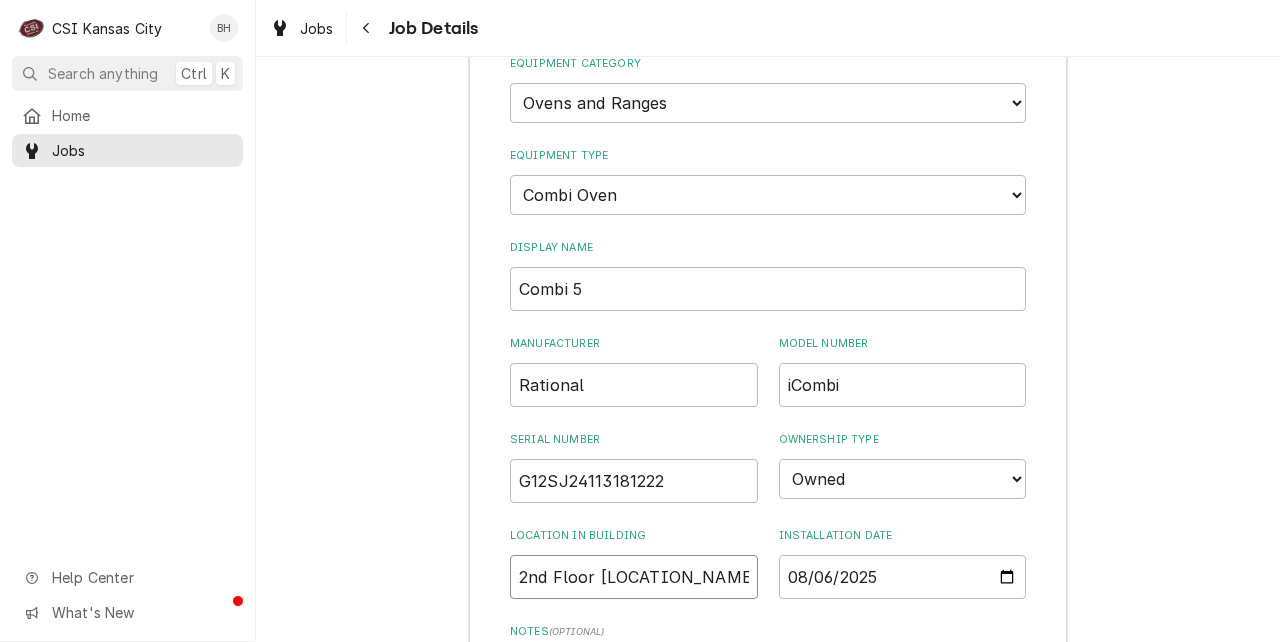 type on "x" 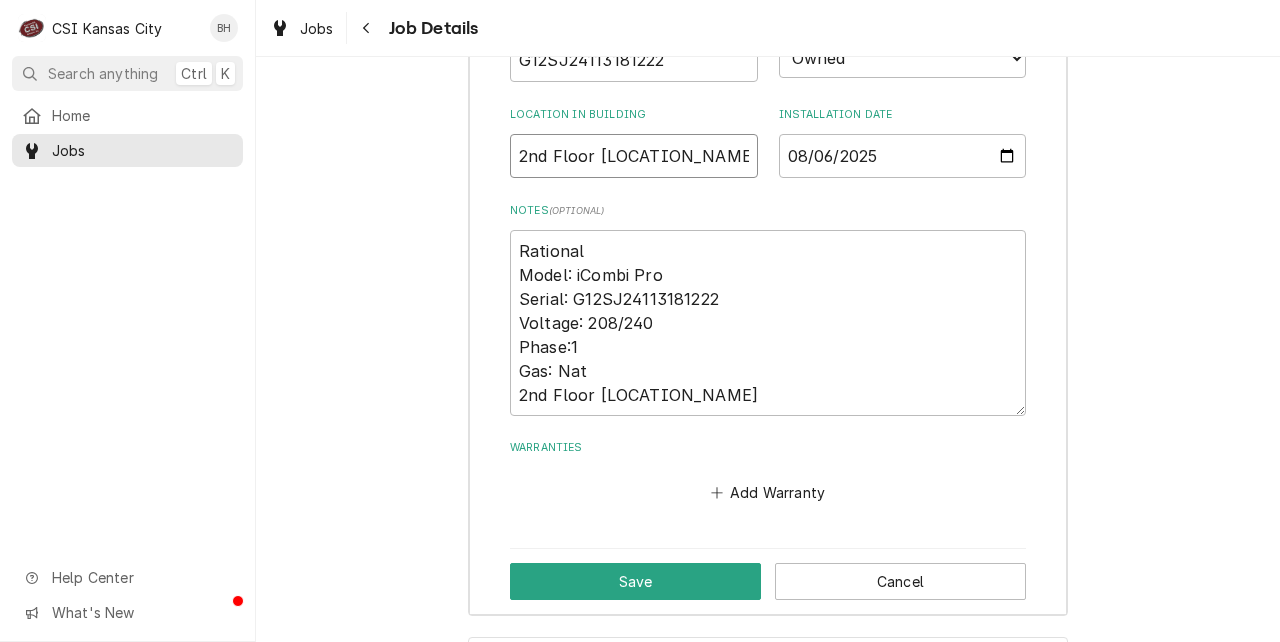 scroll, scrollTop: 3655, scrollLeft: 0, axis: vertical 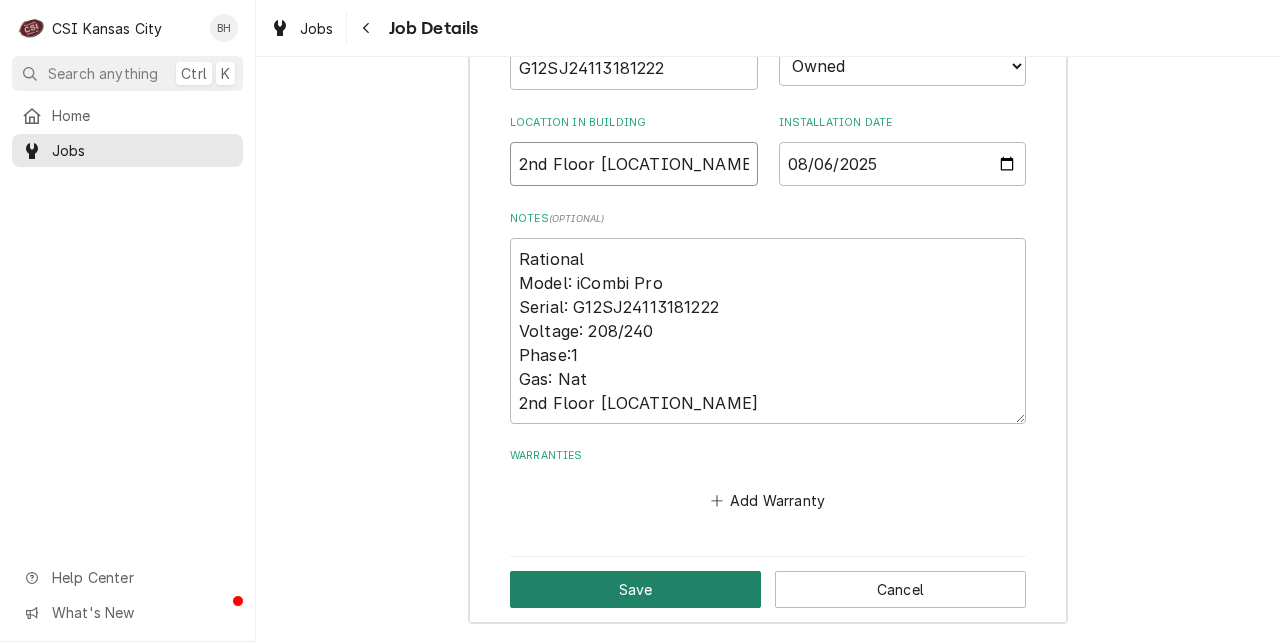 type on "2nd Floor [LOCATION_NAME]" 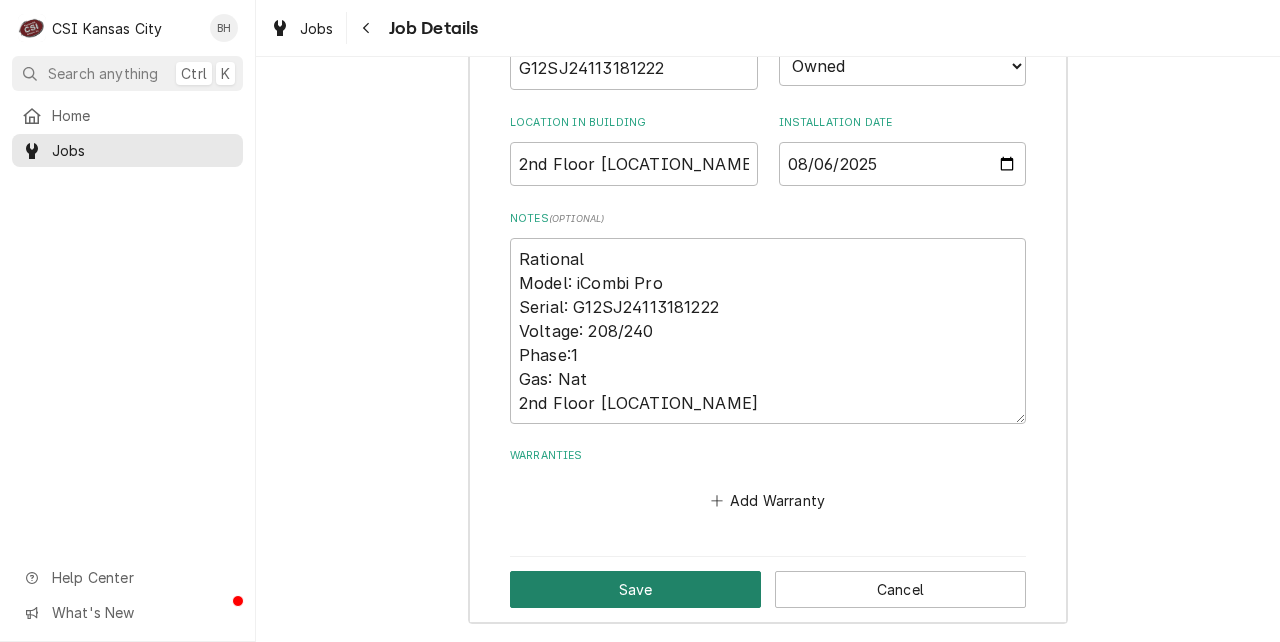 click on "Save" at bounding box center [635, 589] 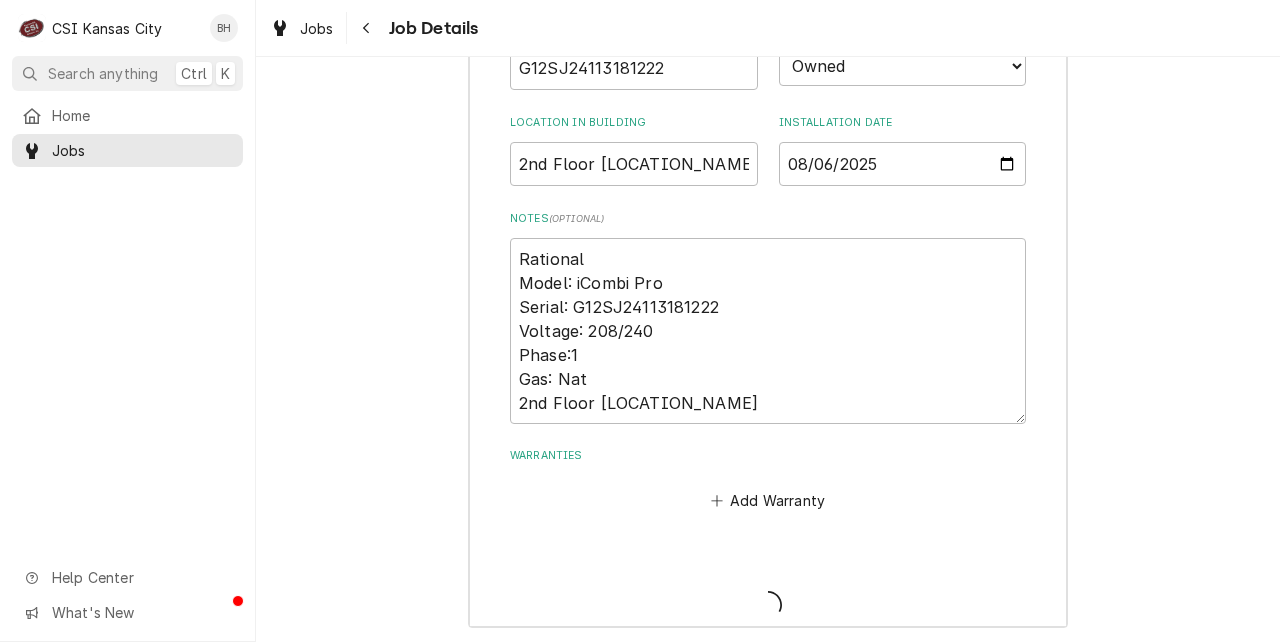 type on "x" 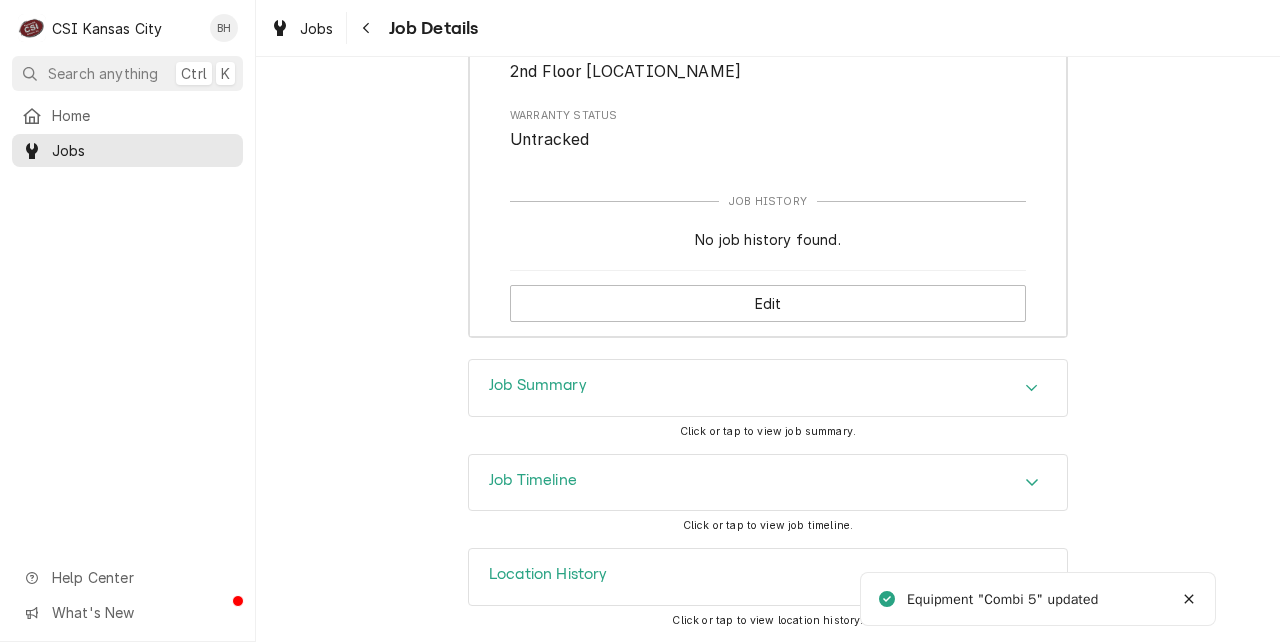 scroll, scrollTop: 3649, scrollLeft: 0, axis: vertical 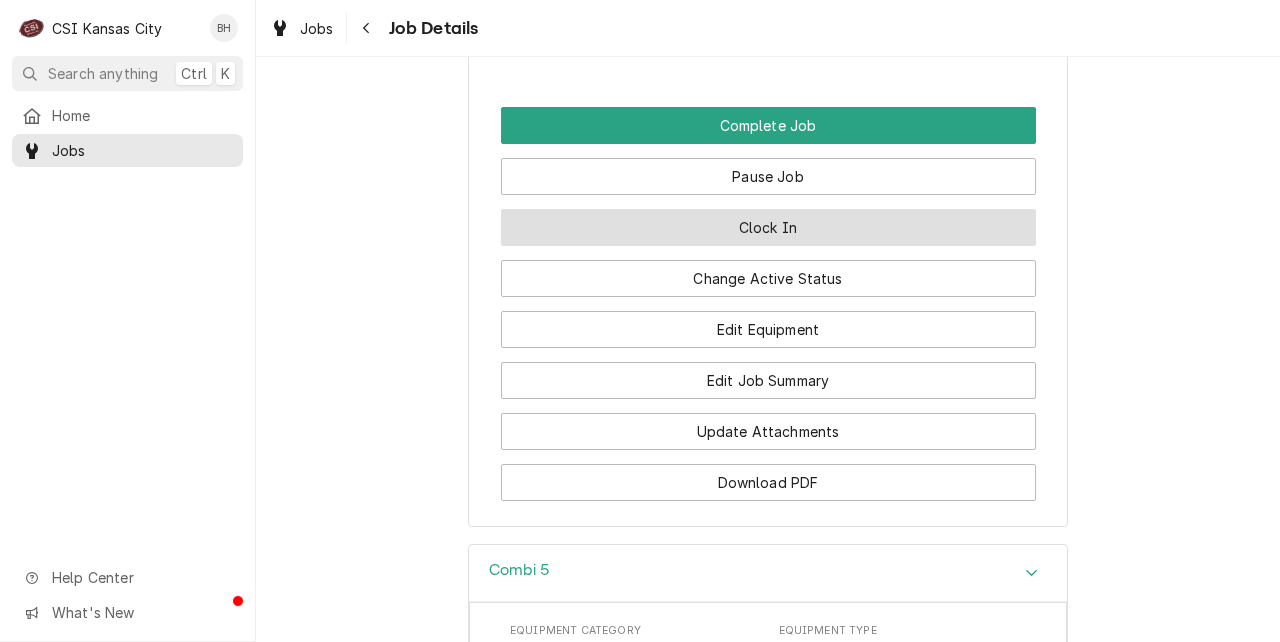 click on "Clock In" at bounding box center (768, 227) 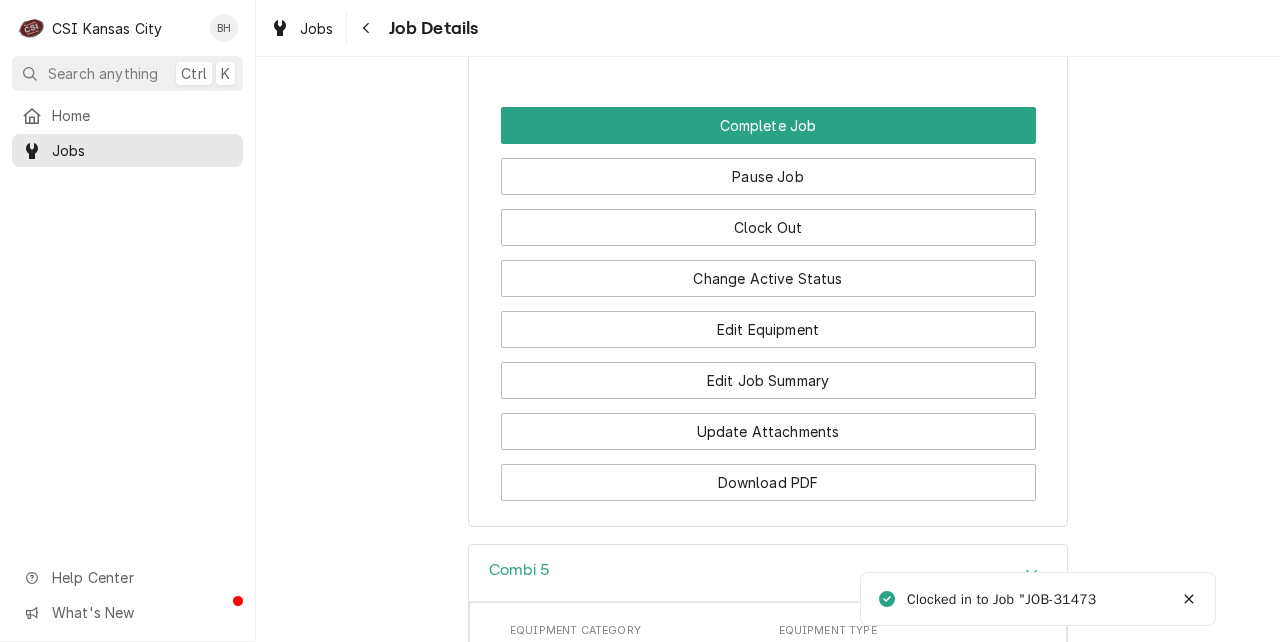 click on "Working RATIONAL USA WARRANTY [PERSON] [LOCATION_NAME]
[NUMBER] [STREET]
[CITY], [STATE] Scheduled For Thu, Jul 31st, [YEAR] - 10:45 AM Started On Wed, Aug 6th, [YEAR] - 7:46 AM Active On Wed, Aug 6th, [YEAR] - 7:46 AM Active SubStatus Working Last Modified Wed, Aug 6th, [YEAR] - 7:46 AM Estimated Job Duration 2h Assigned Technician(s) [PERSON] Reason For Call Commissioning Combi G Technician Instructions  (Only Visible to You) Priority Low Labels  (Only Visible to You) ¹ Combi 🔱 ¹ Startup 🚀 Job Reporter Name Rational Usa (Work) Phone [PHONE] Job Contact Name [PERSON] Phone [PHONE] Email [EMAIL] Location Contact Name [PERSON] Phone [PHONE] Email [EMAIL] Reminders — — Client Contact Name" at bounding box center [768, -1016] 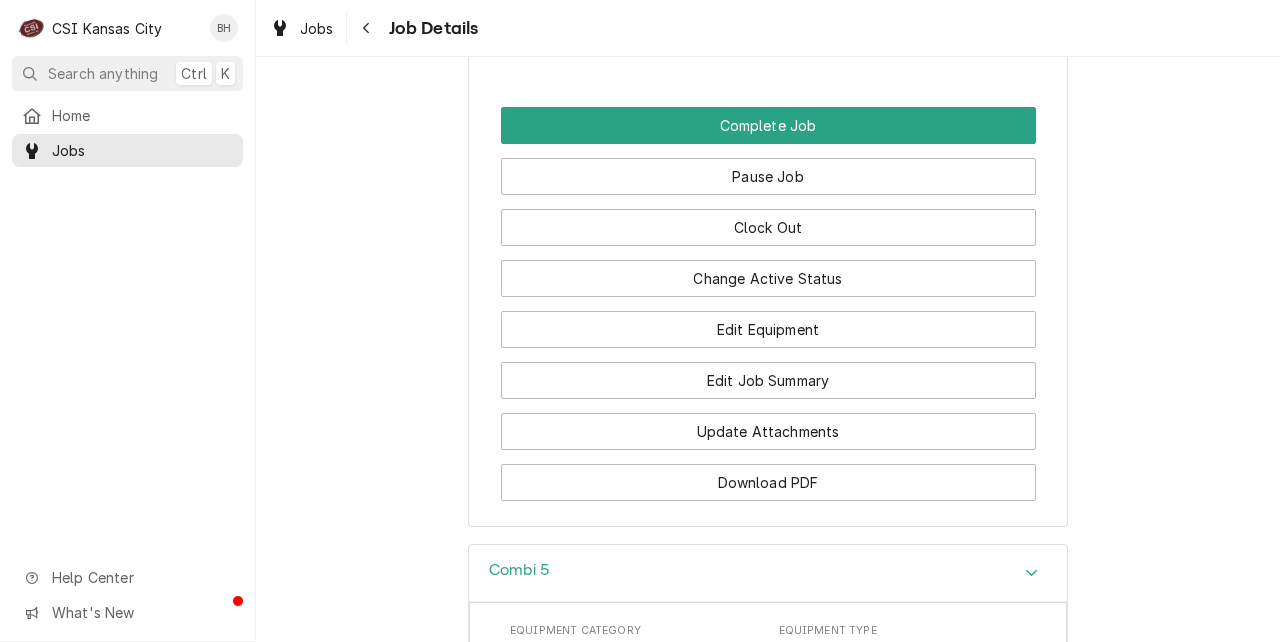 click on "Working RATIONAL USA WARRANTY [PERSON] [LOCATION_NAME]
[NUMBER] [STREET]
[CITY], [STATE] Scheduled For Thu, Jul 31st, [YEAR] - 10:45 AM Started On Wed, Aug 6th, [YEAR] - 7:46 AM Active On Wed, Aug 6th, [YEAR] - 7:46 AM Active SubStatus Working Last Modified Wed, Aug 6th, [YEAR] - 7:46 AM Estimated Job Duration 2h Assigned Technician(s) [PERSON] Reason For Call Commissioning Combi G Technician Instructions  (Only Visible to You) Priority Low Labels  (Only Visible to You) ¹ Combi 🔱 ¹ Startup 🚀 Job Reporter Name Rational Usa (Work) Phone [PHONE] Job Contact Name [PERSON] Phone [PHONE] Email [EMAIL] Location Contact Name [PERSON] Phone [PHONE] Email [EMAIL] Reminders — — Client Contact Name" at bounding box center (768, -1016) 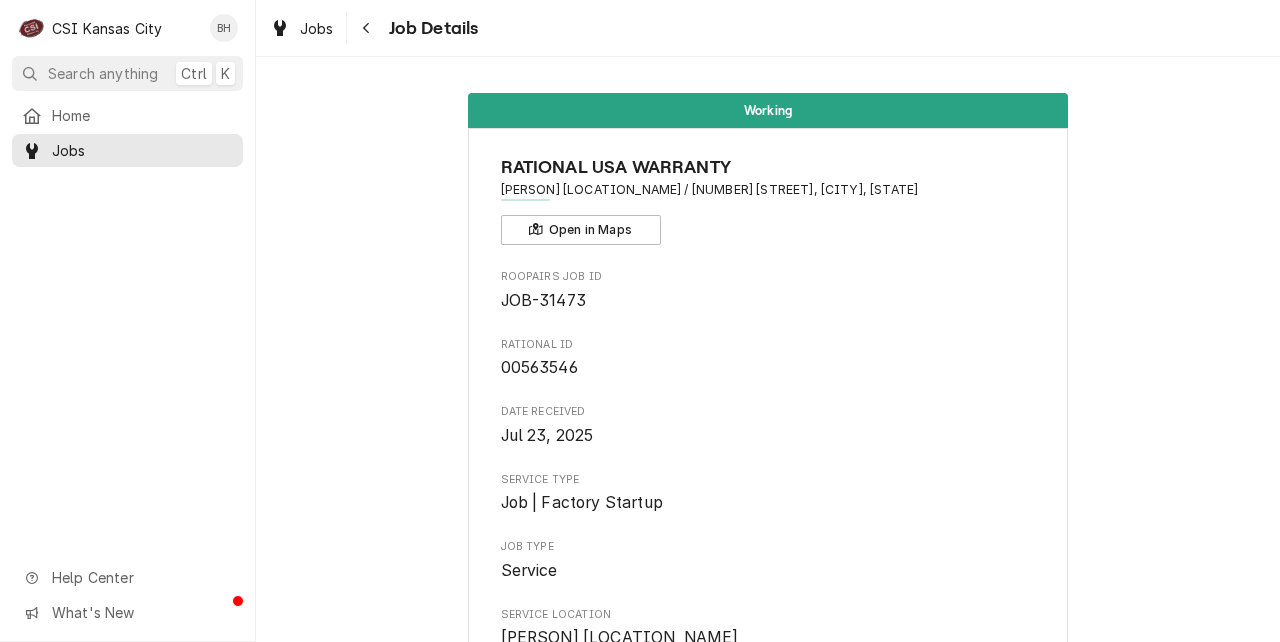 scroll, scrollTop: 2132, scrollLeft: 0, axis: vertical 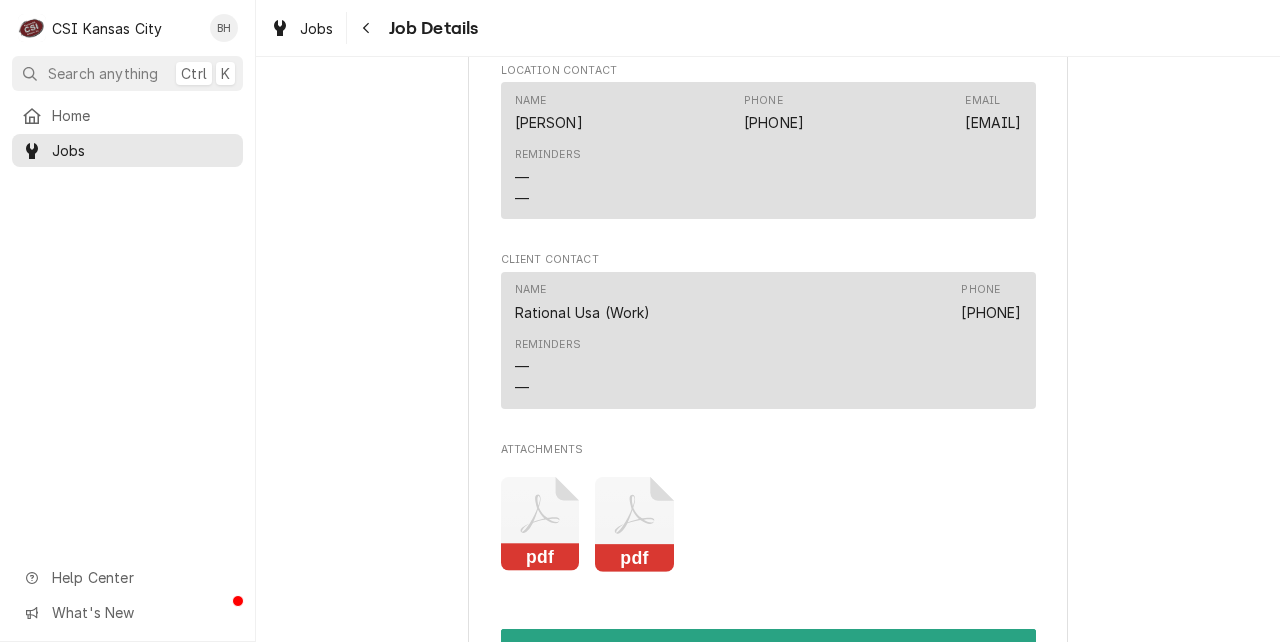 drag, startPoint x: 1260, startPoint y: 182, endPoint x: 1268, endPoint y: 155, distance: 28.160255 